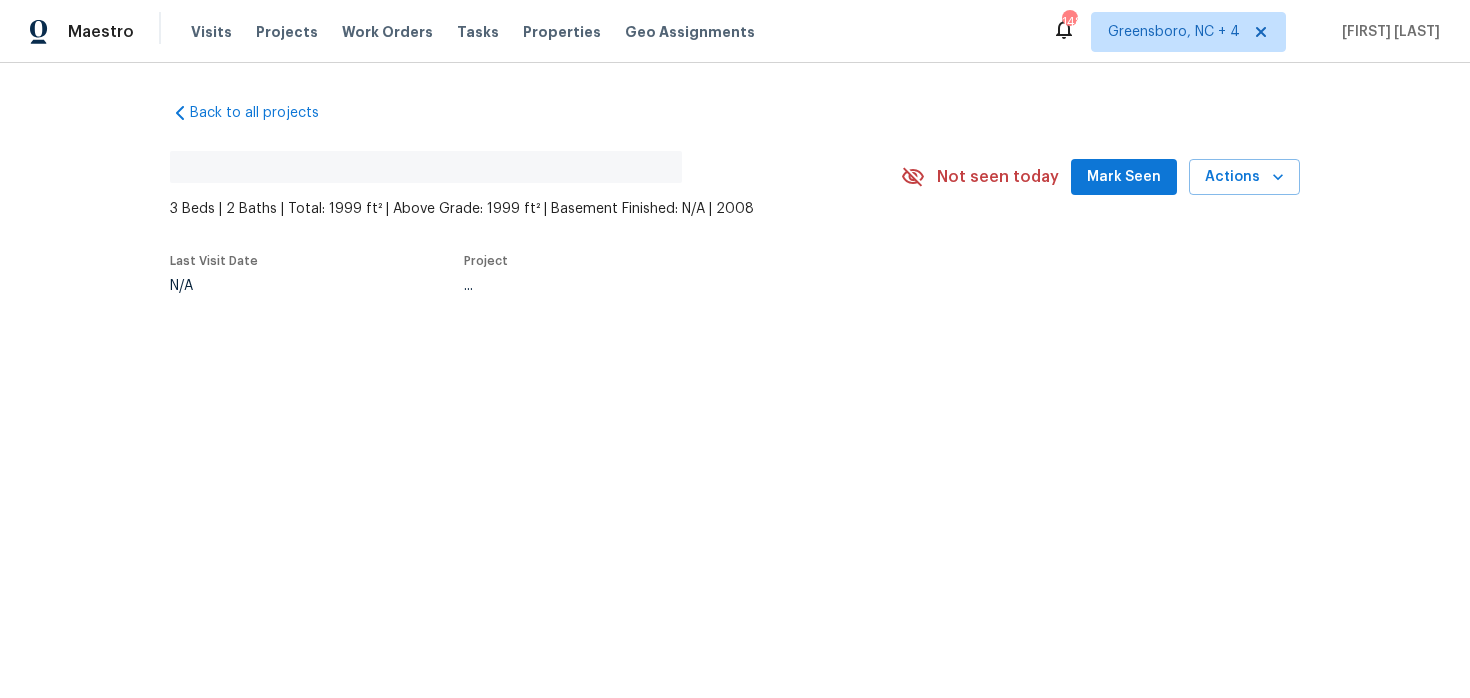 scroll, scrollTop: 0, scrollLeft: 0, axis: both 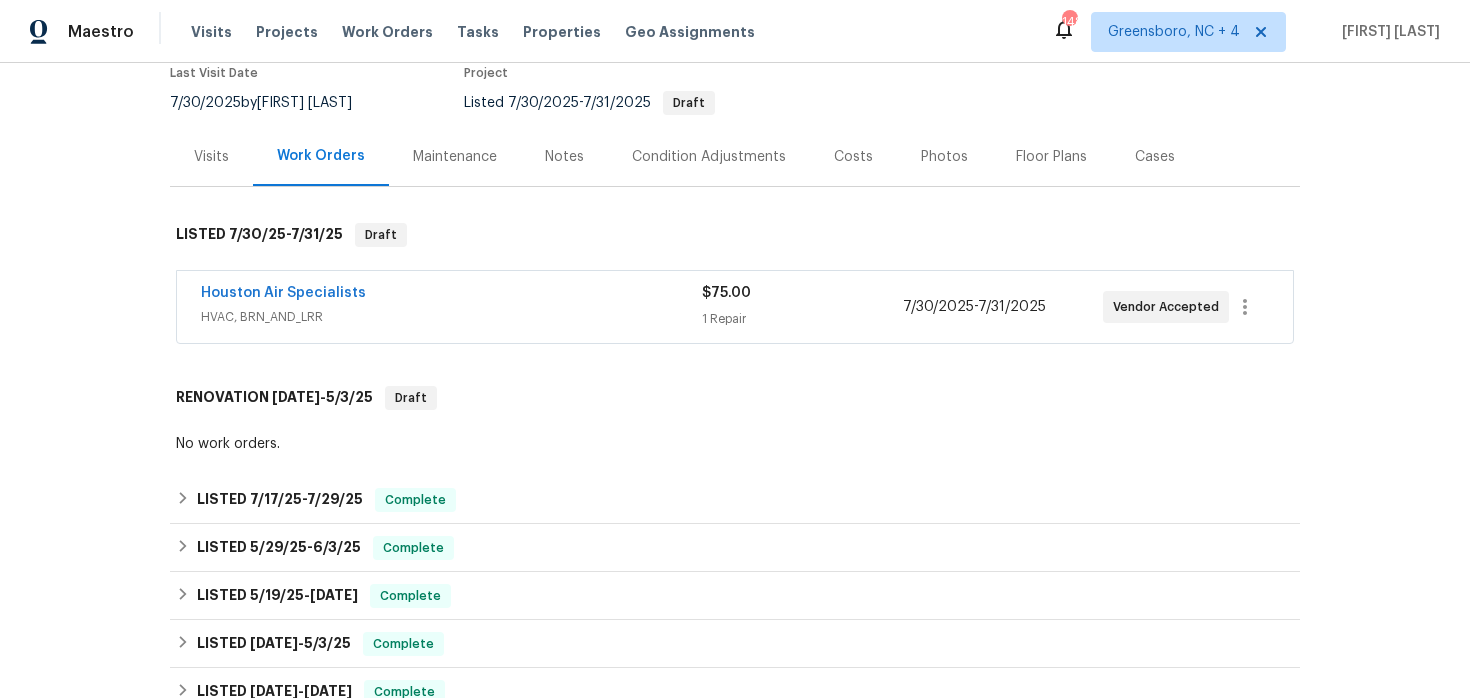 click on "Houston Air Specialists HVAC, BRN_AND_LRR $75.00 1 Repair [DATE]  -  [DATE] Vendor Accepted" at bounding box center [735, 307] 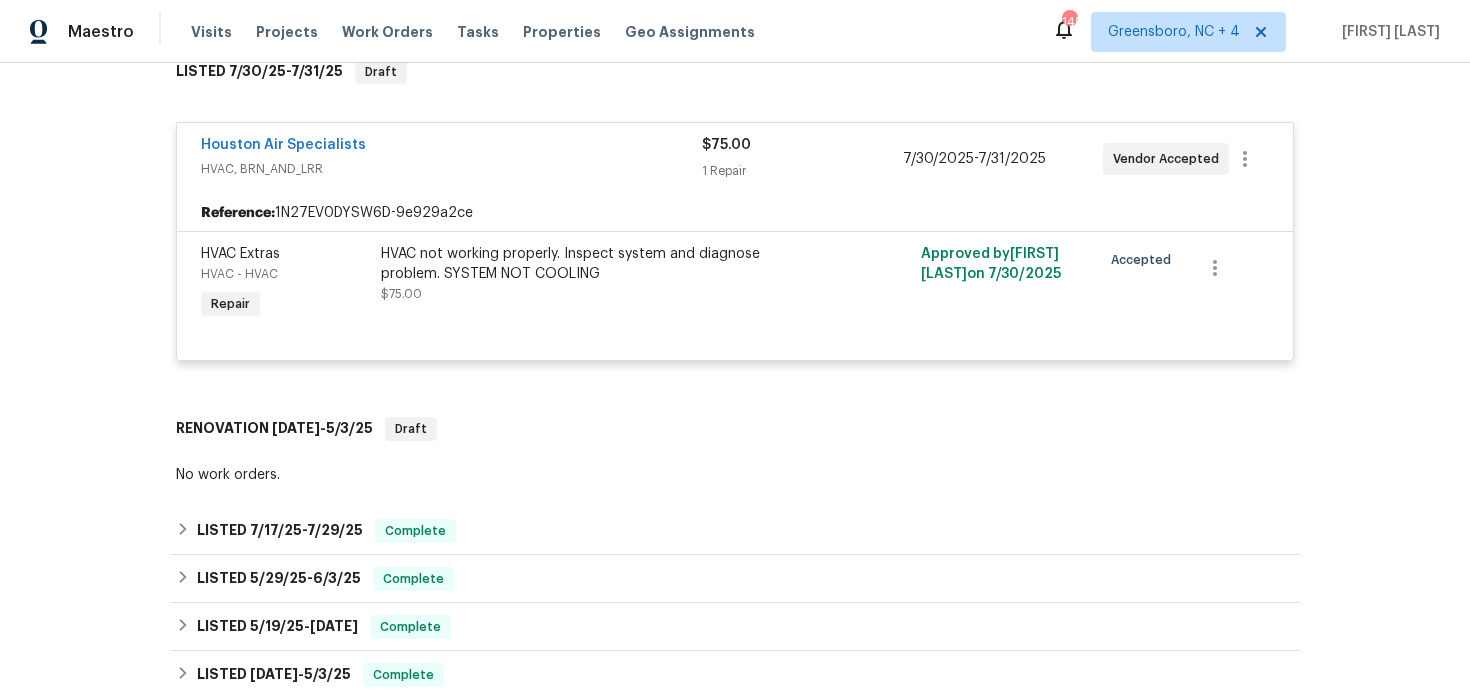 scroll, scrollTop: 362, scrollLeft: 0, axis: vertical 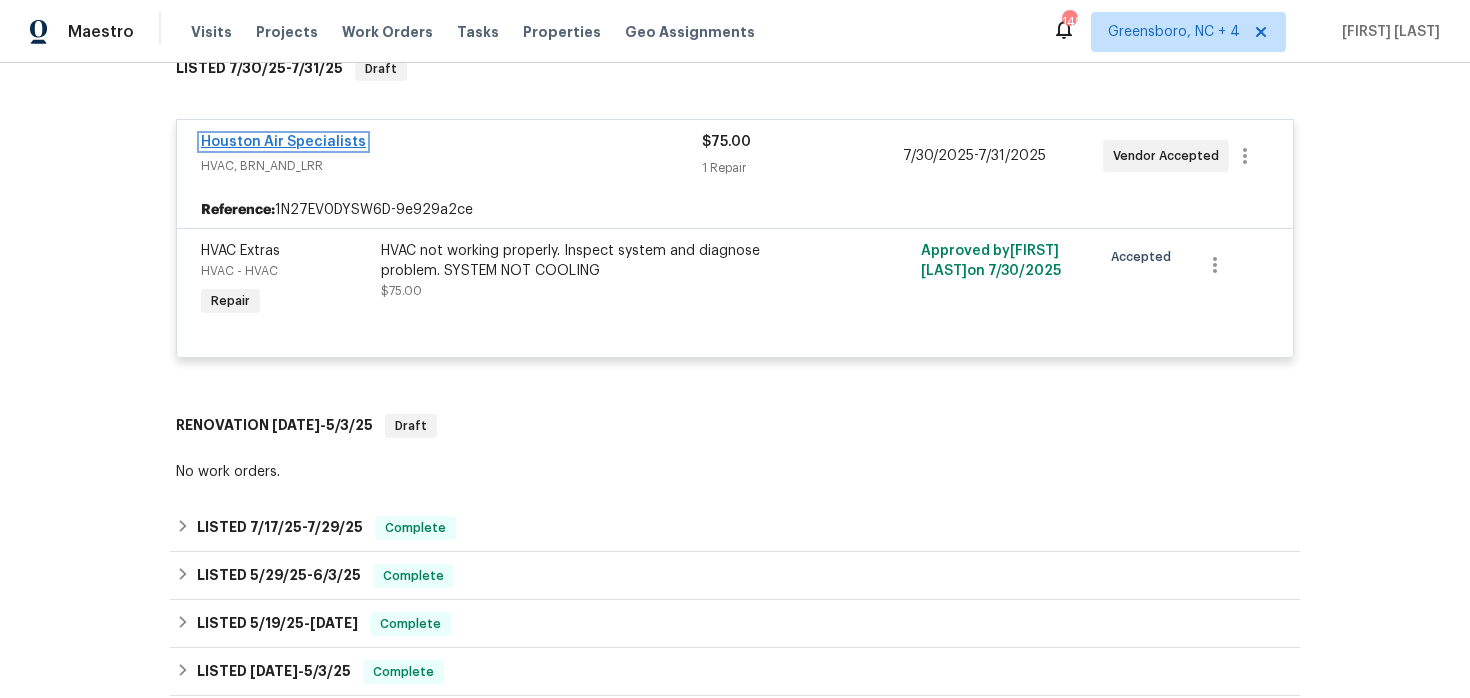 click on "Houston Air Specialists" at bounding box center [283, 142] 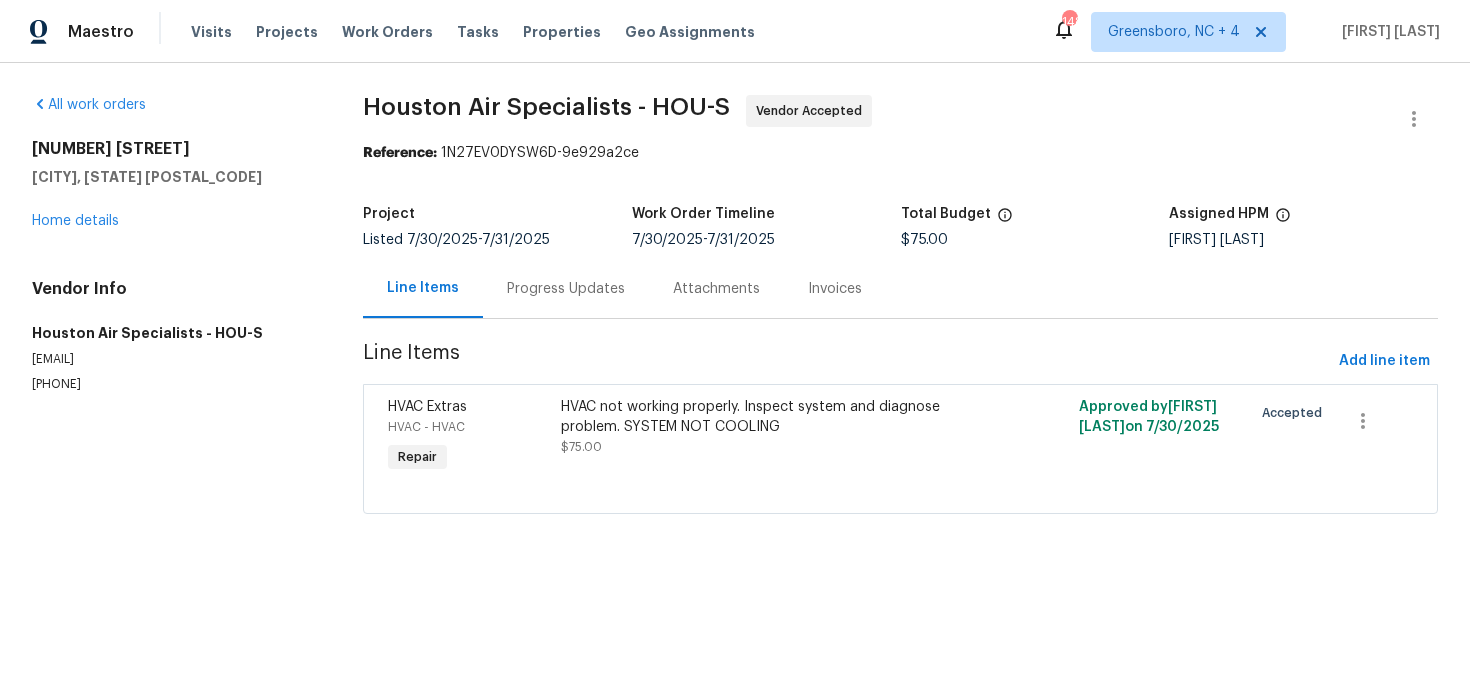 click on "Progress Updates" at bounding box center (566, 289) 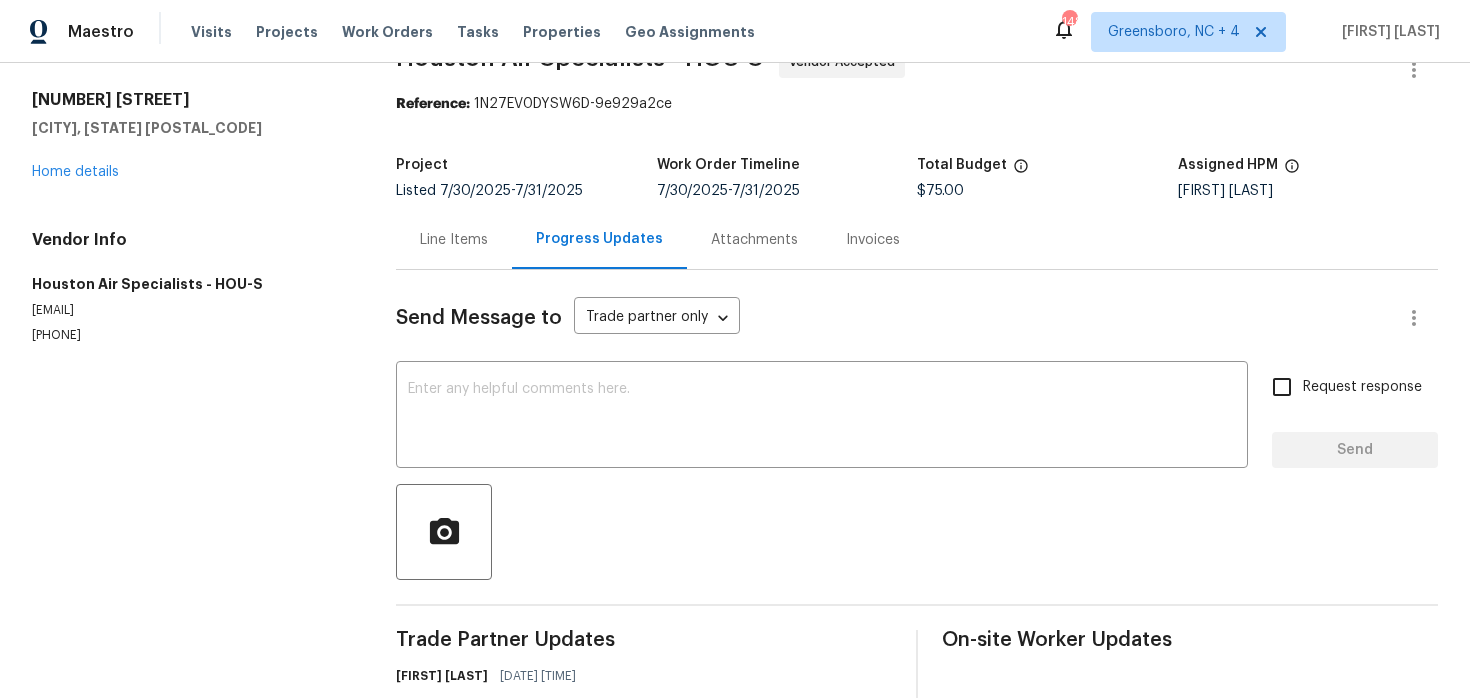 scroll, scrollTop: 123, scrollLeft: 0, axis: vertical 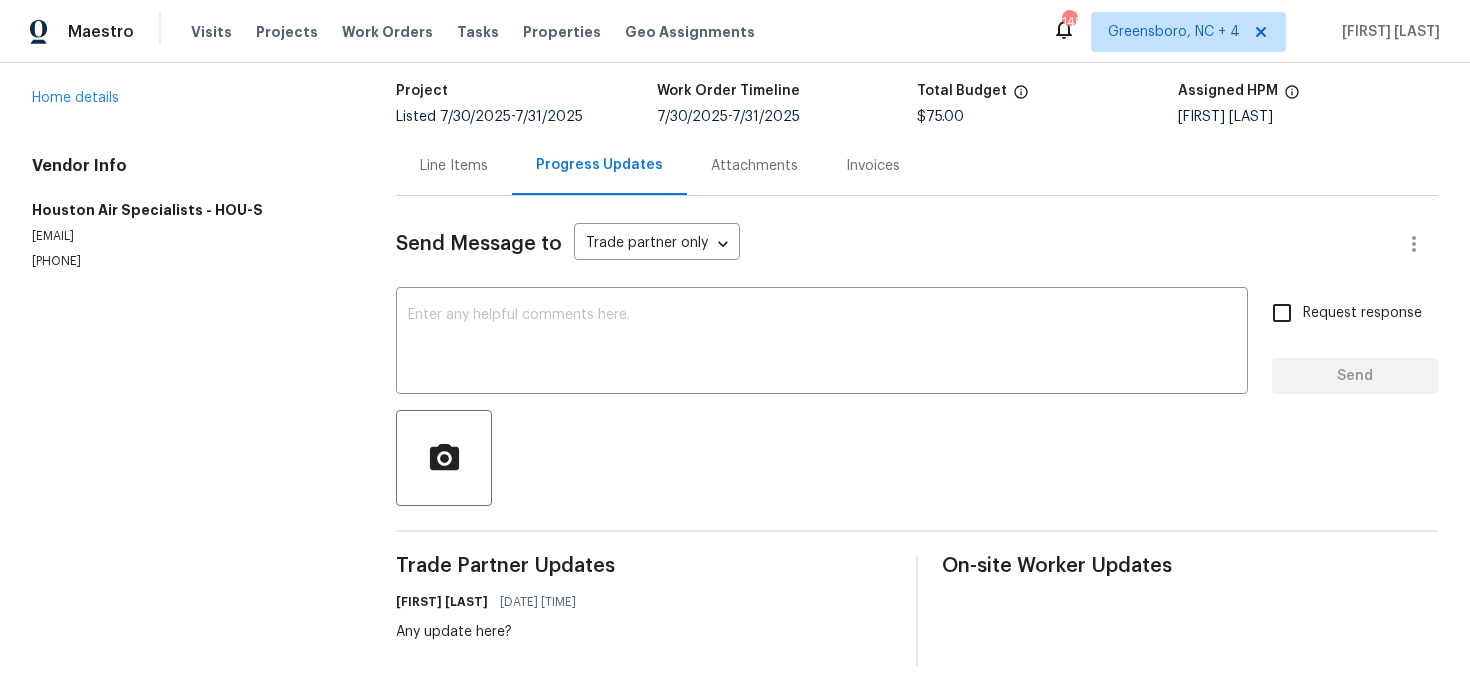click on "Line Items" at bounding box center (454, 165) 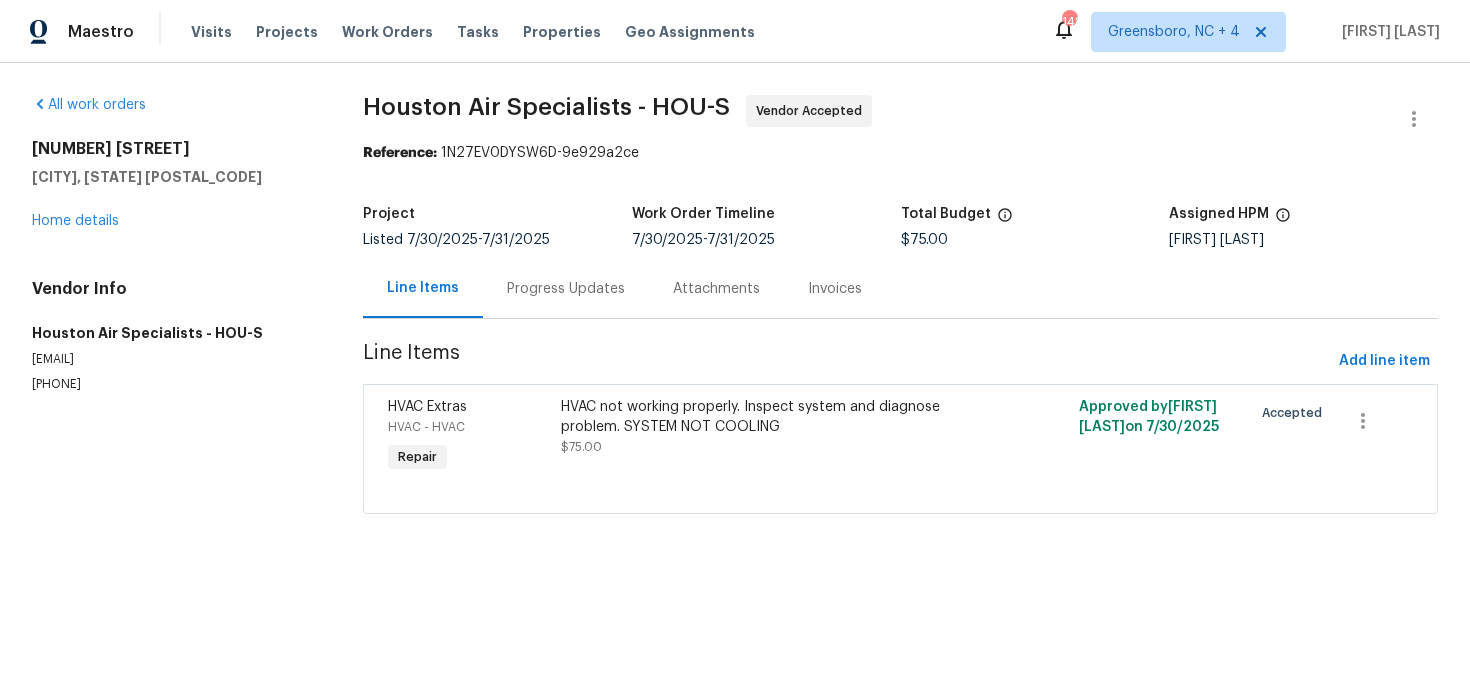 scroll, scrollTop: 0, scrollLeft: 0, axis: both 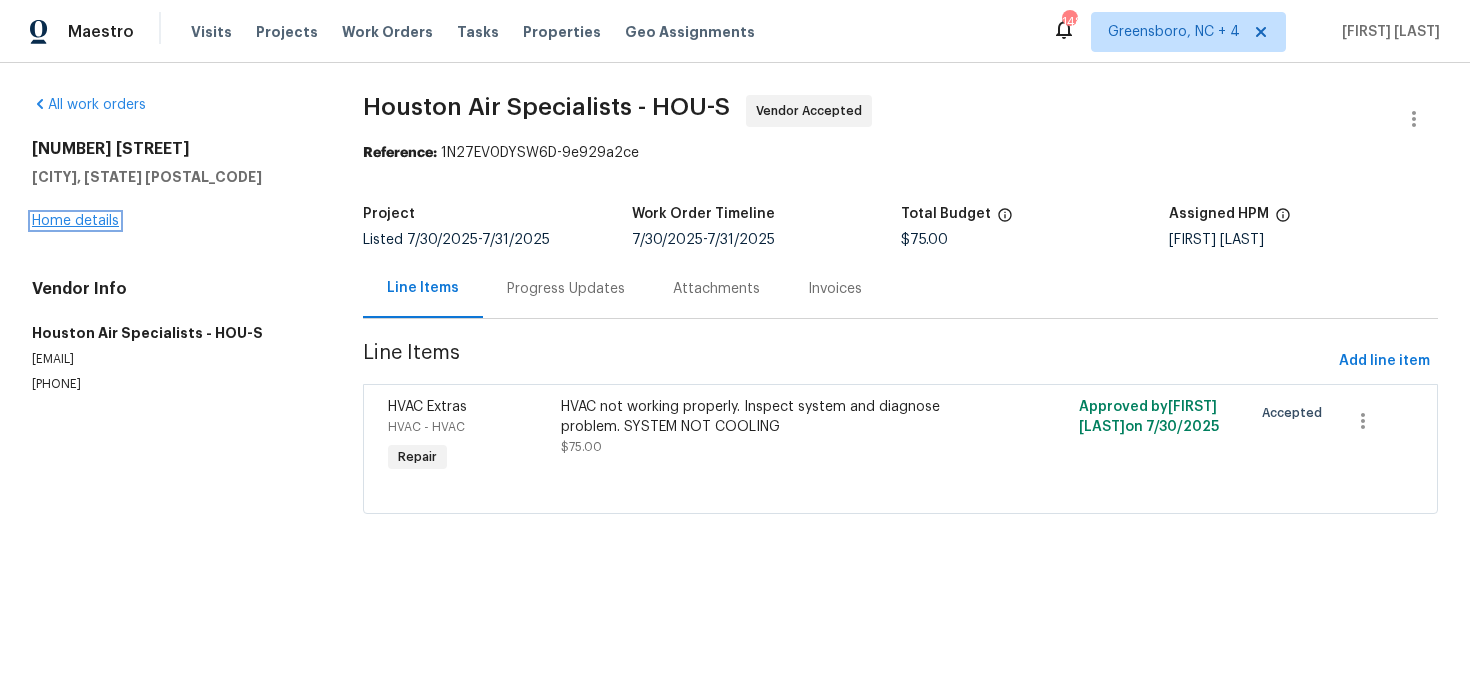 click on "Home details" at bounding box center [75, 221] 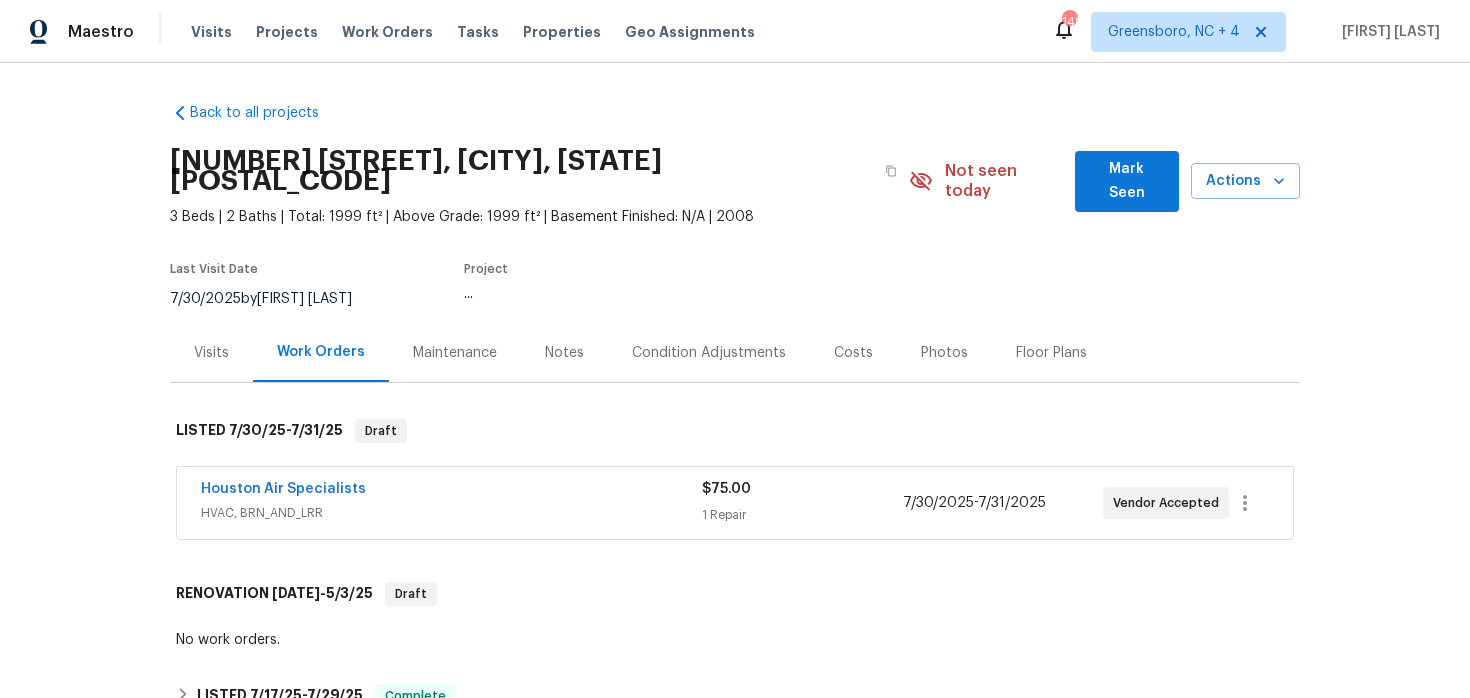 scroll, scrollTop: 108, scrollLeft: 0, axis: vertical 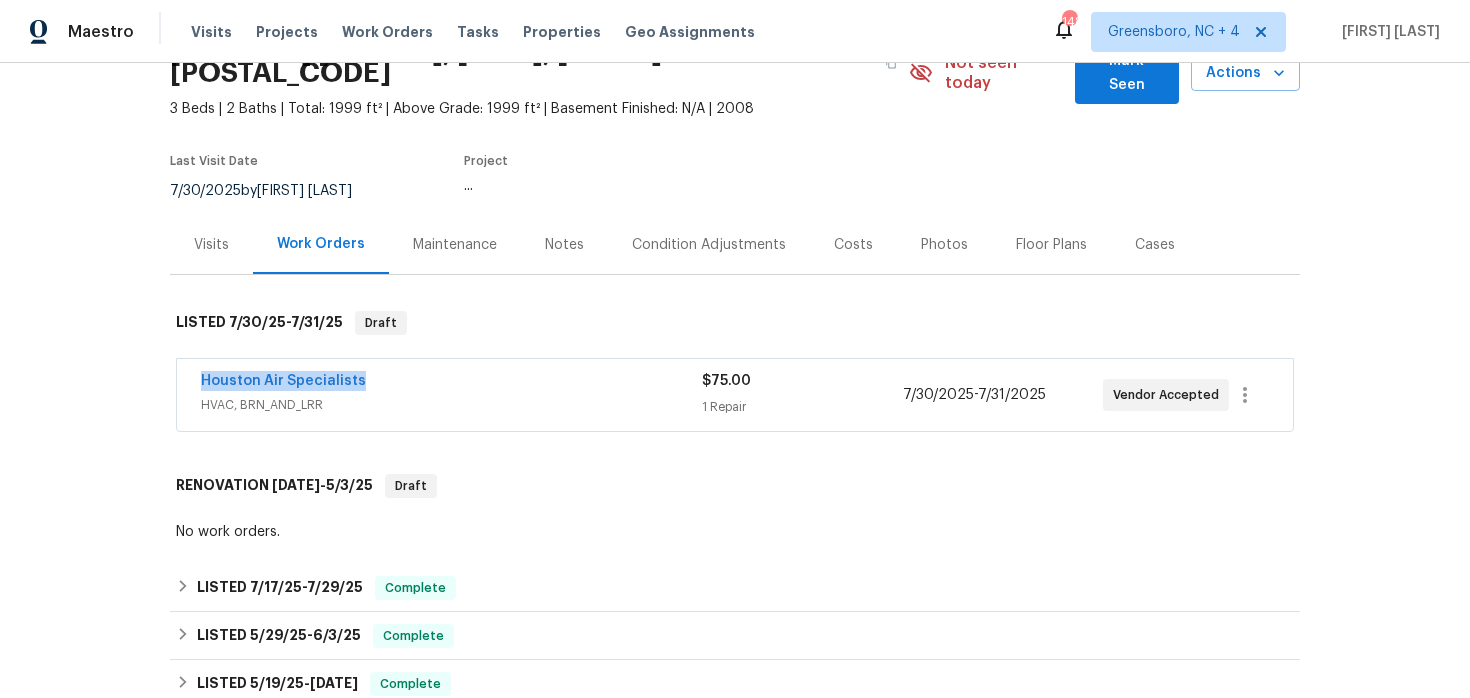 drag, startPoint x: 179, startPoint y: 370, endPoint x: 359, endPoint y: 354, distance: 180.70972 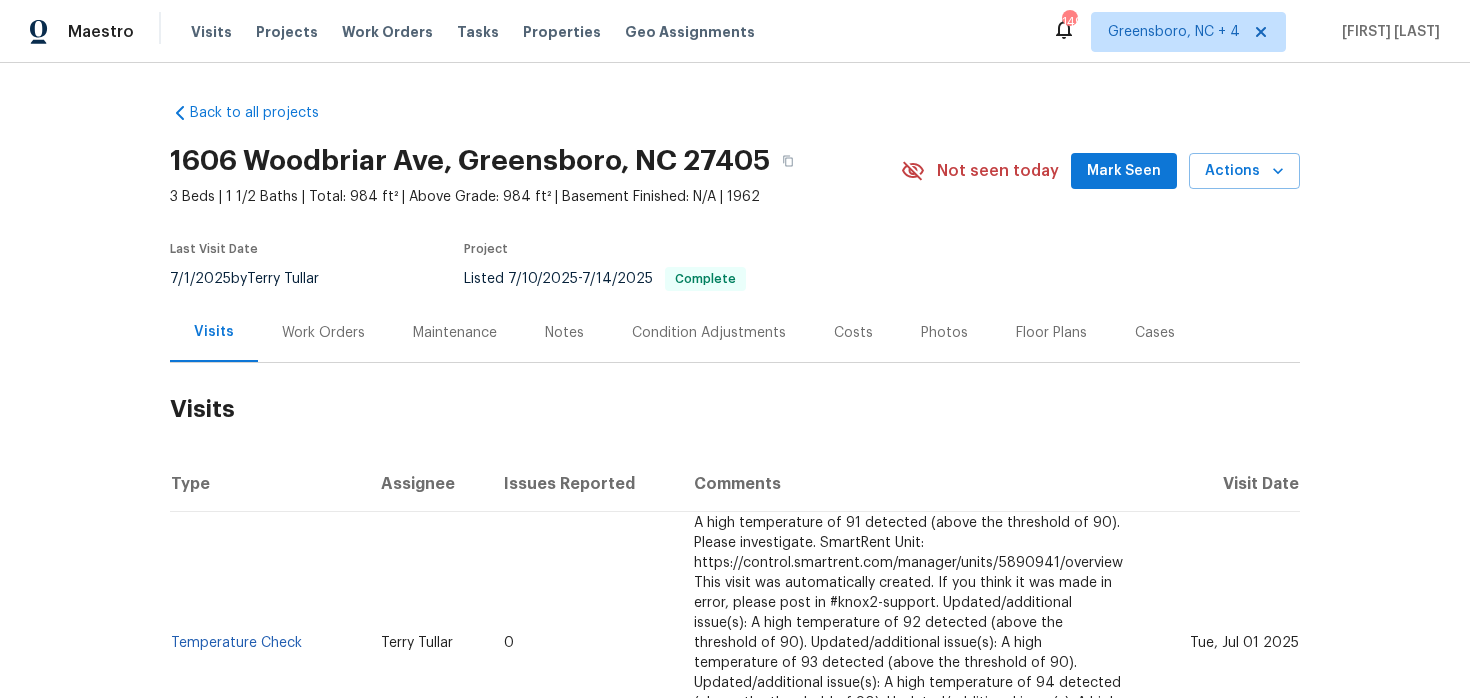 scroll, scrollTop: 0, scrollLeft: 0, axis: both 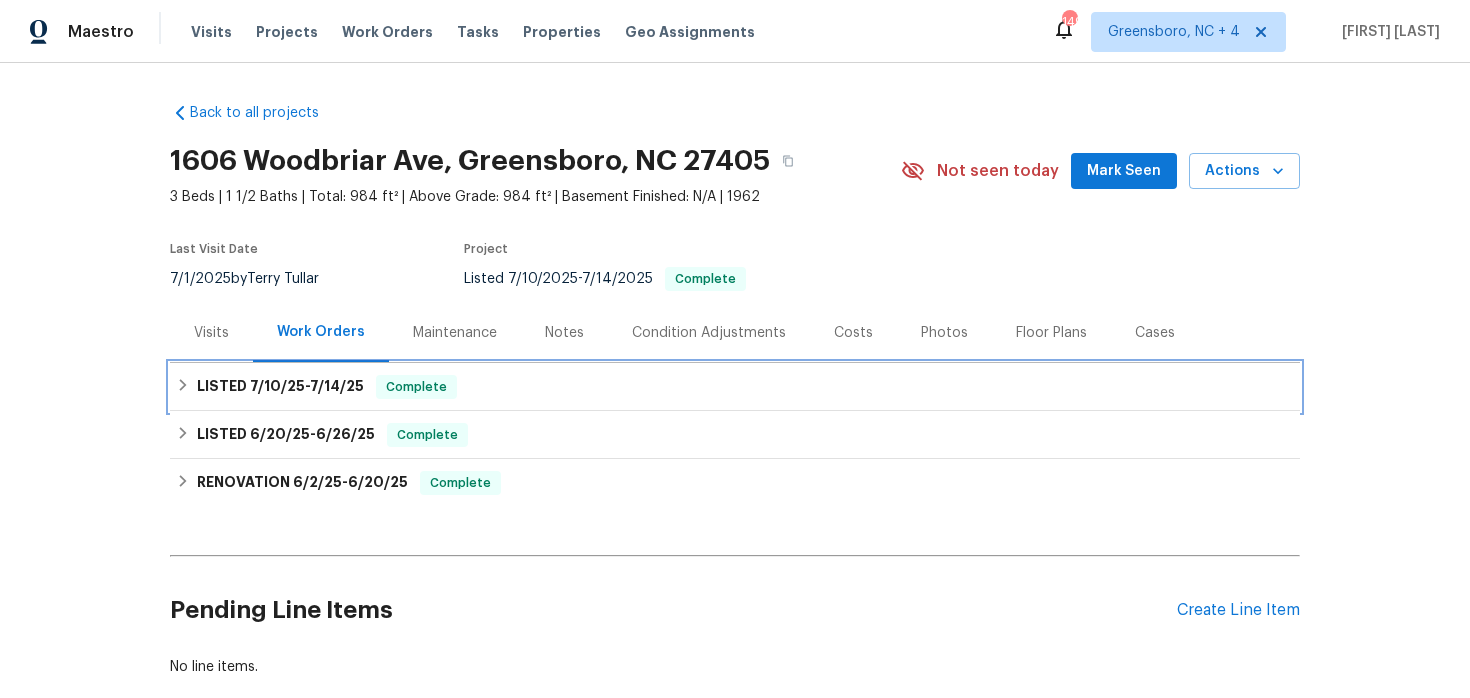 click on "LISTED [DATE] - [DATE] Complete" at bounding box center [735, 387] 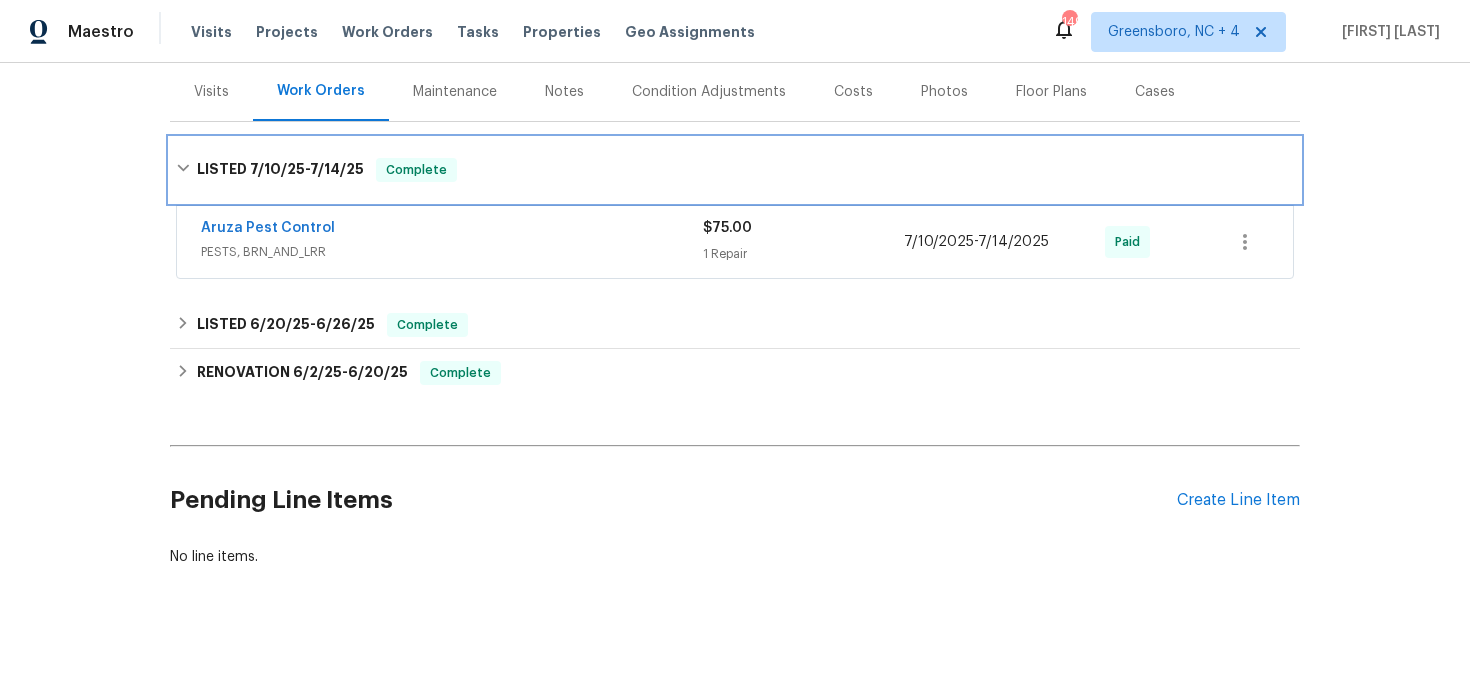 scroll, scrollTop: 245, scrollLeft: 0, axis: vertical 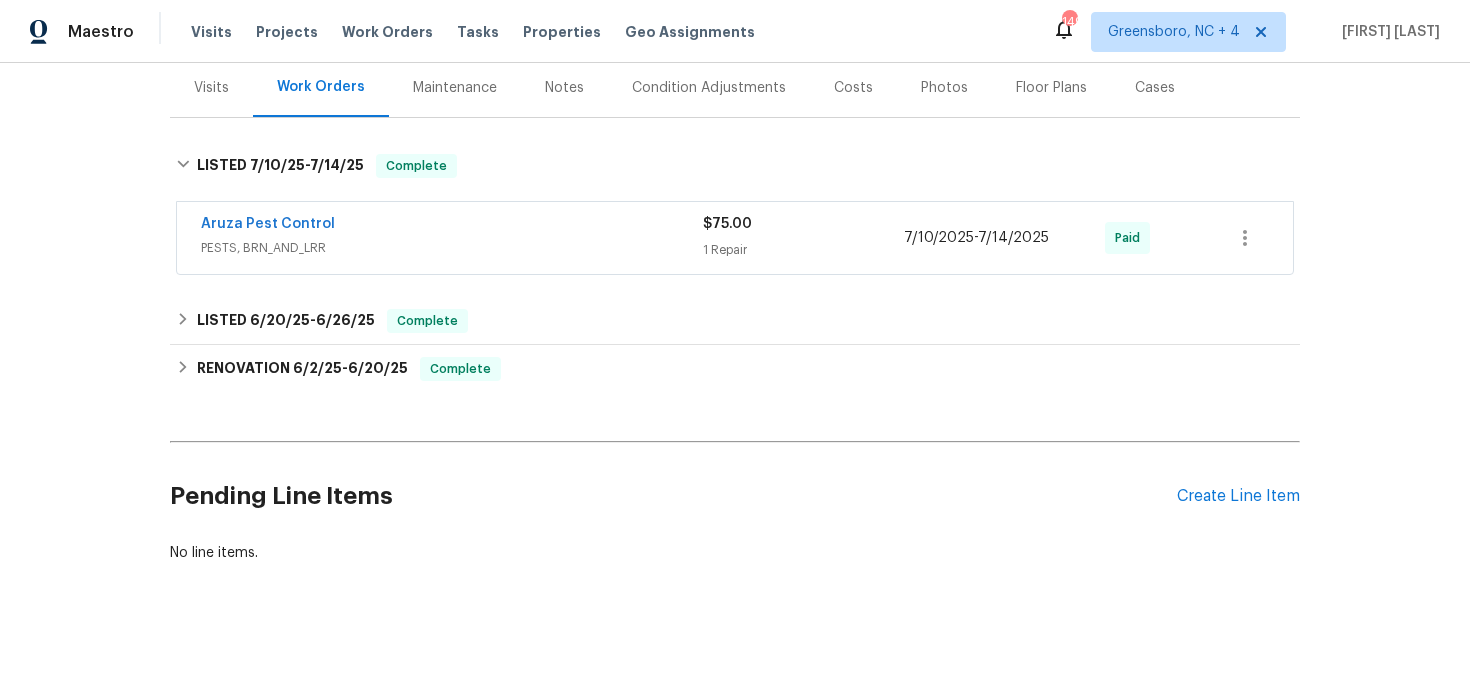 click on "PESTS, BRN_AND_LRR" at bounding box center (452, 248) 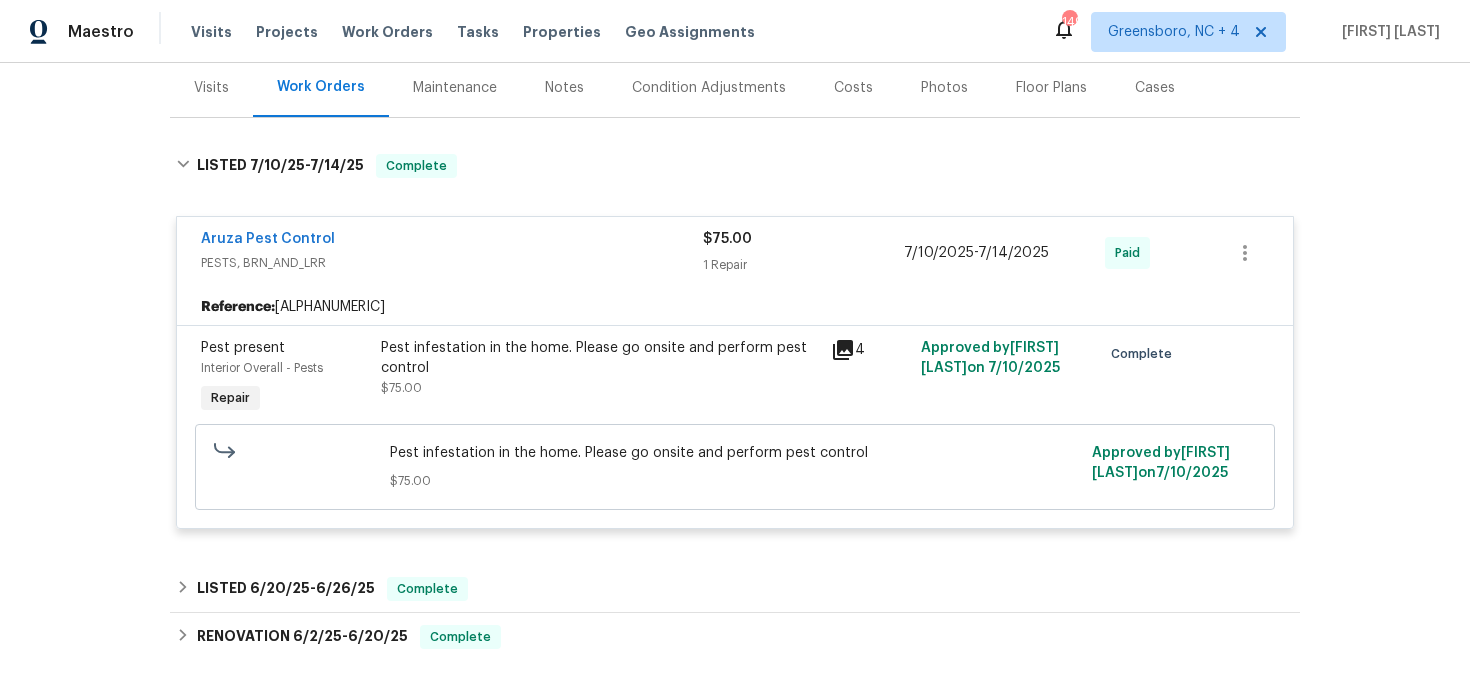 click on "Cases" at bounding box center [1155, 87] 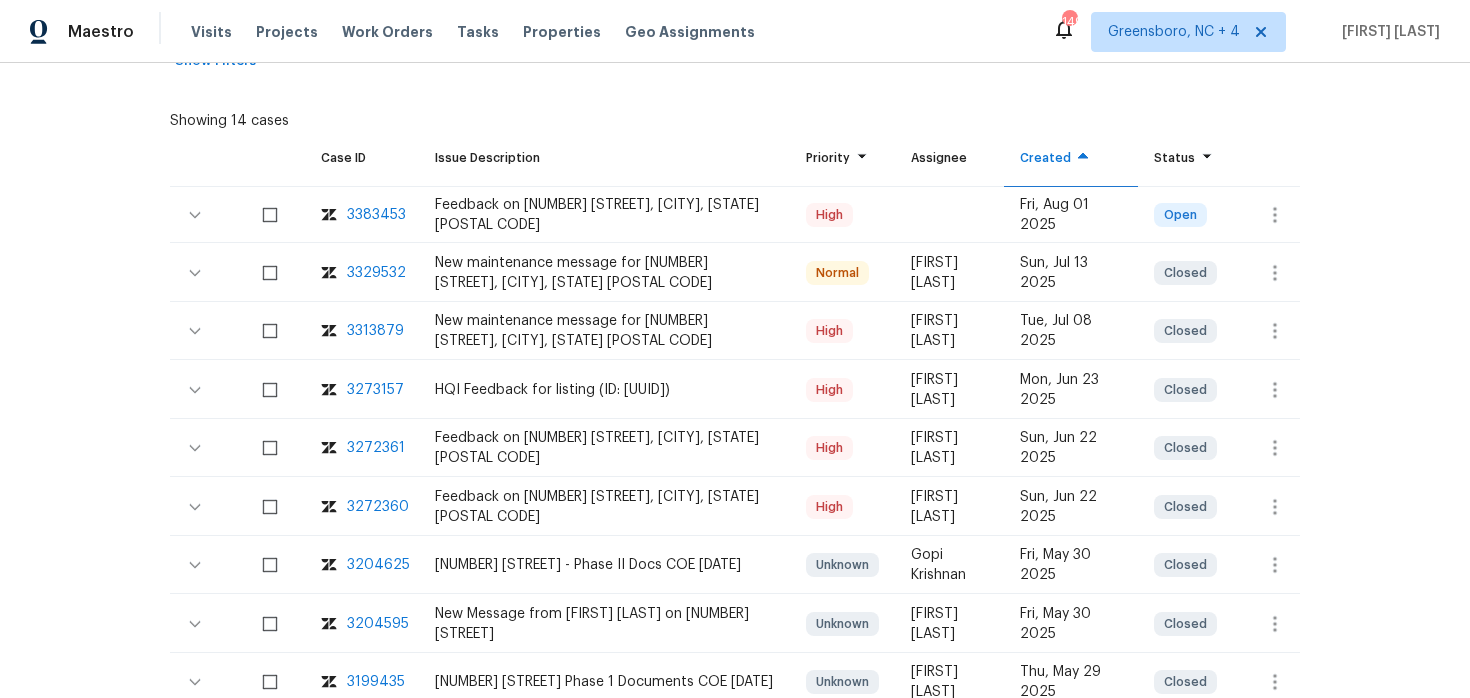 scroll, scrollTop: 418, scrollLeft: 0, axis: vertical 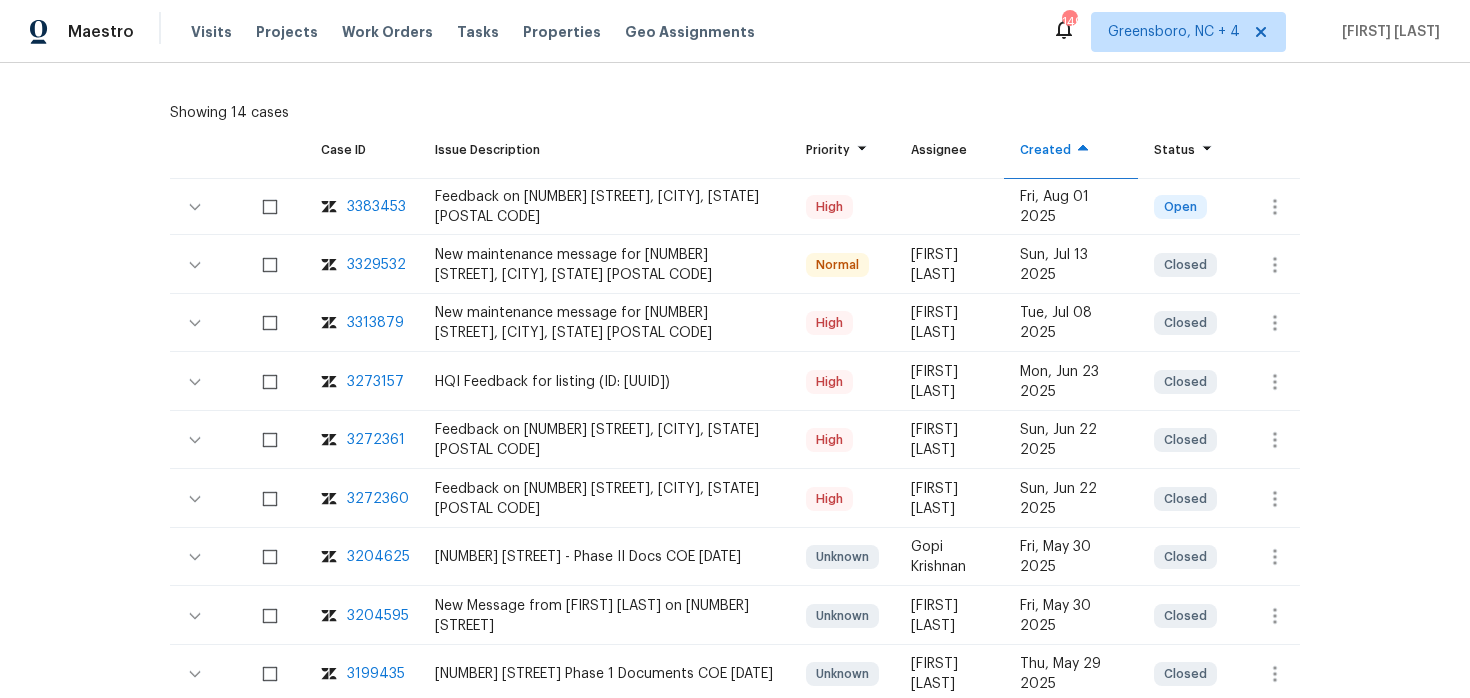 click on "3313879" at bounding box center (375, 323) 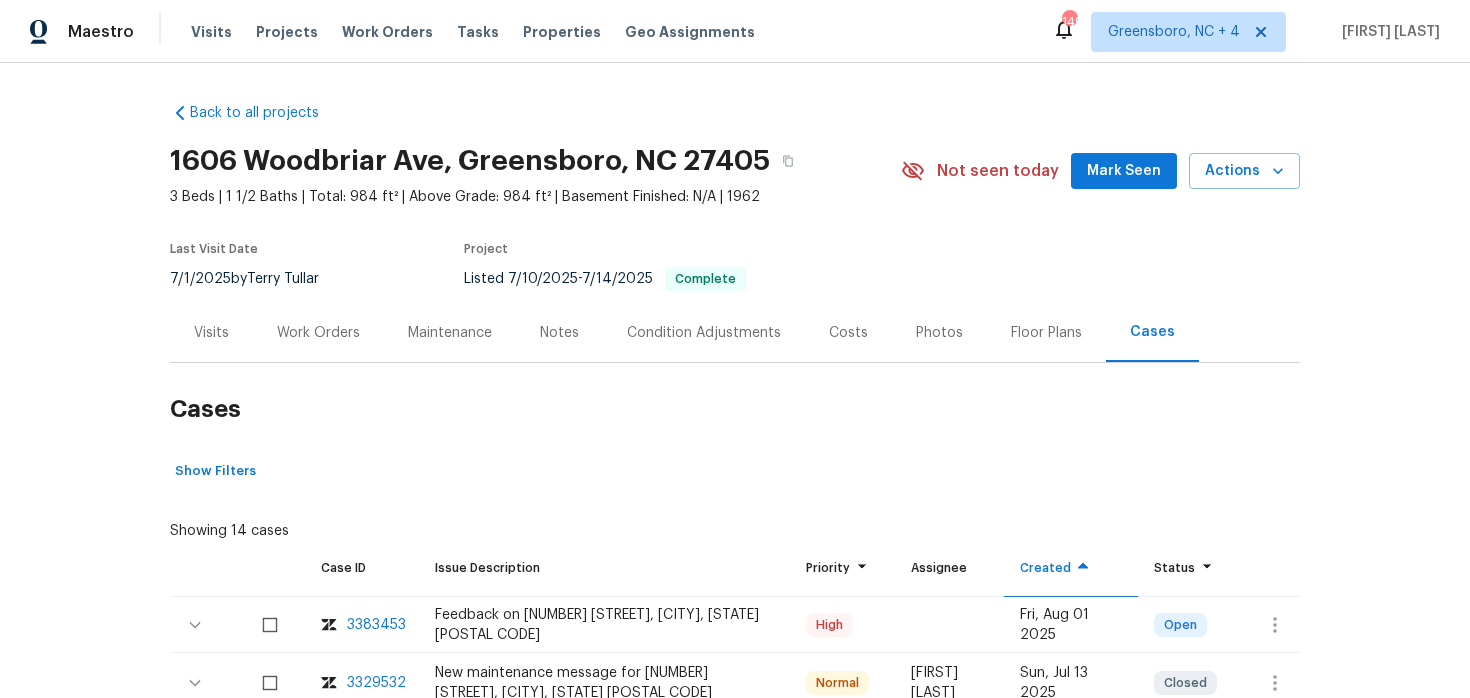 click on "Work Orders" at bounding box center [318, 333] 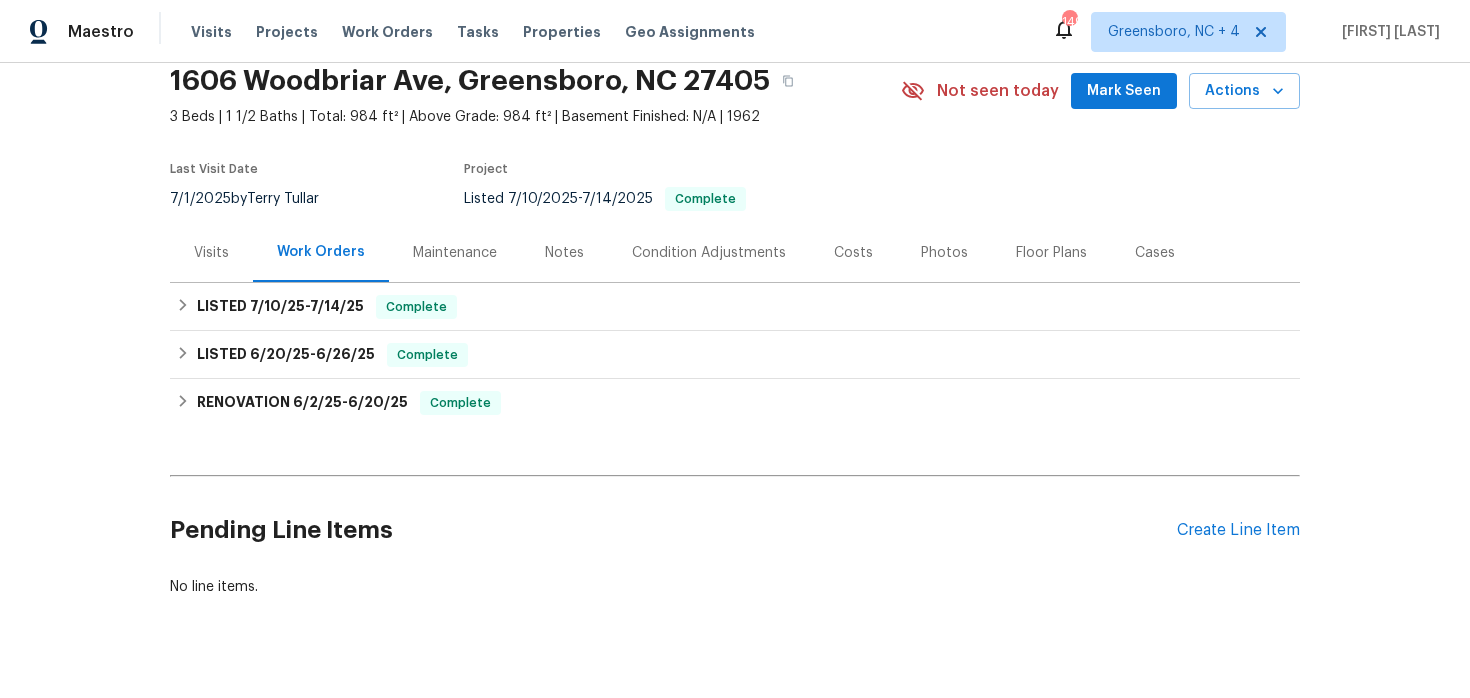 scroll, scrollTop: 102, scrollLeft: 0, axis: vertical 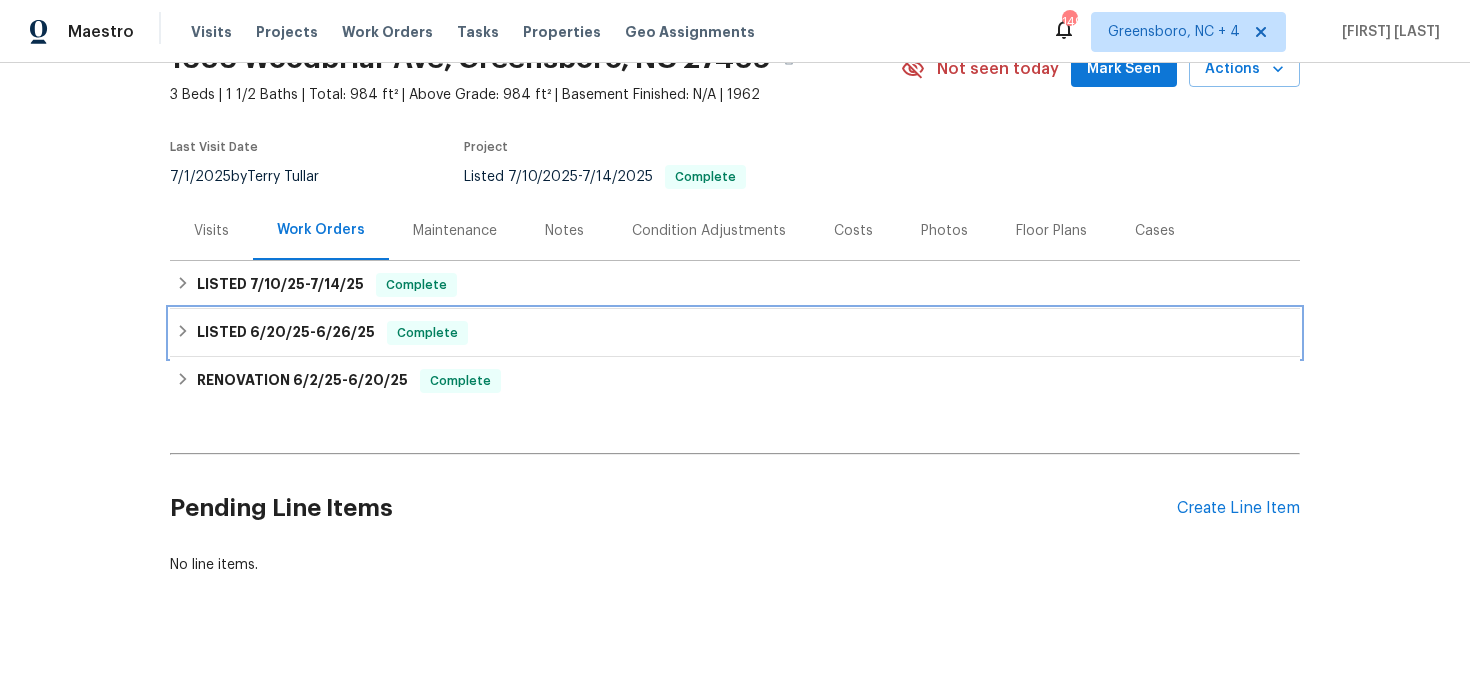 click on "LISTED [DATE] - [DATE] Complete" at bounding box center [286, 333] 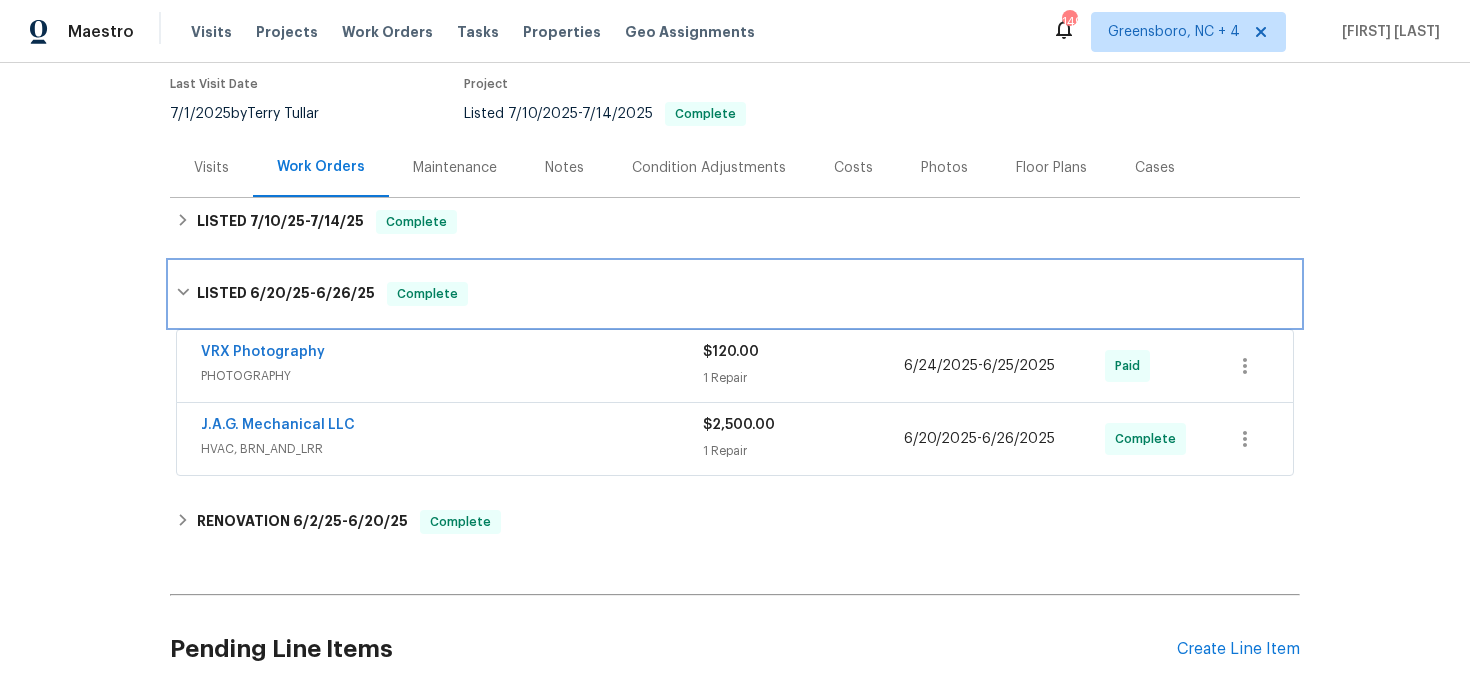 scroll, scrollTop: 167, scrollLeft: 0, axis: vertical 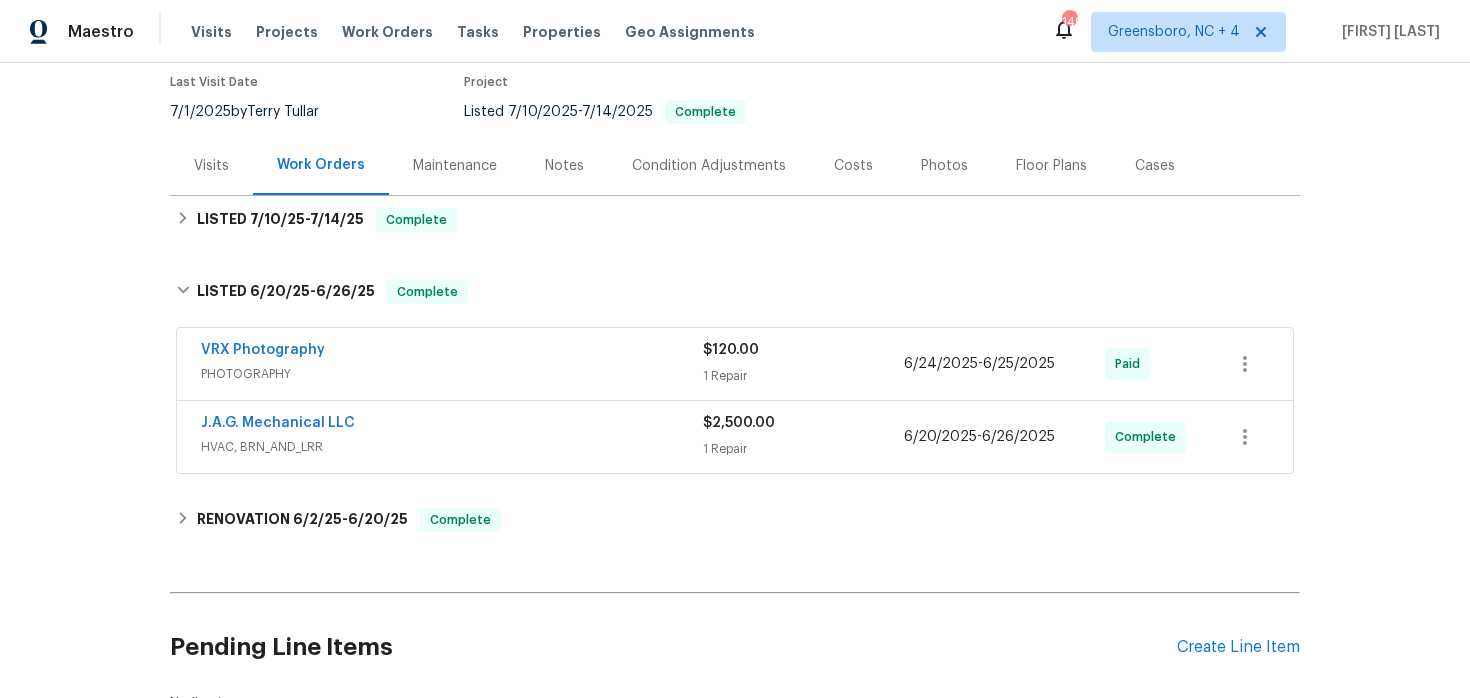 click on "J.A.G. Mechanical LLC" at bounding box center [452, 425] 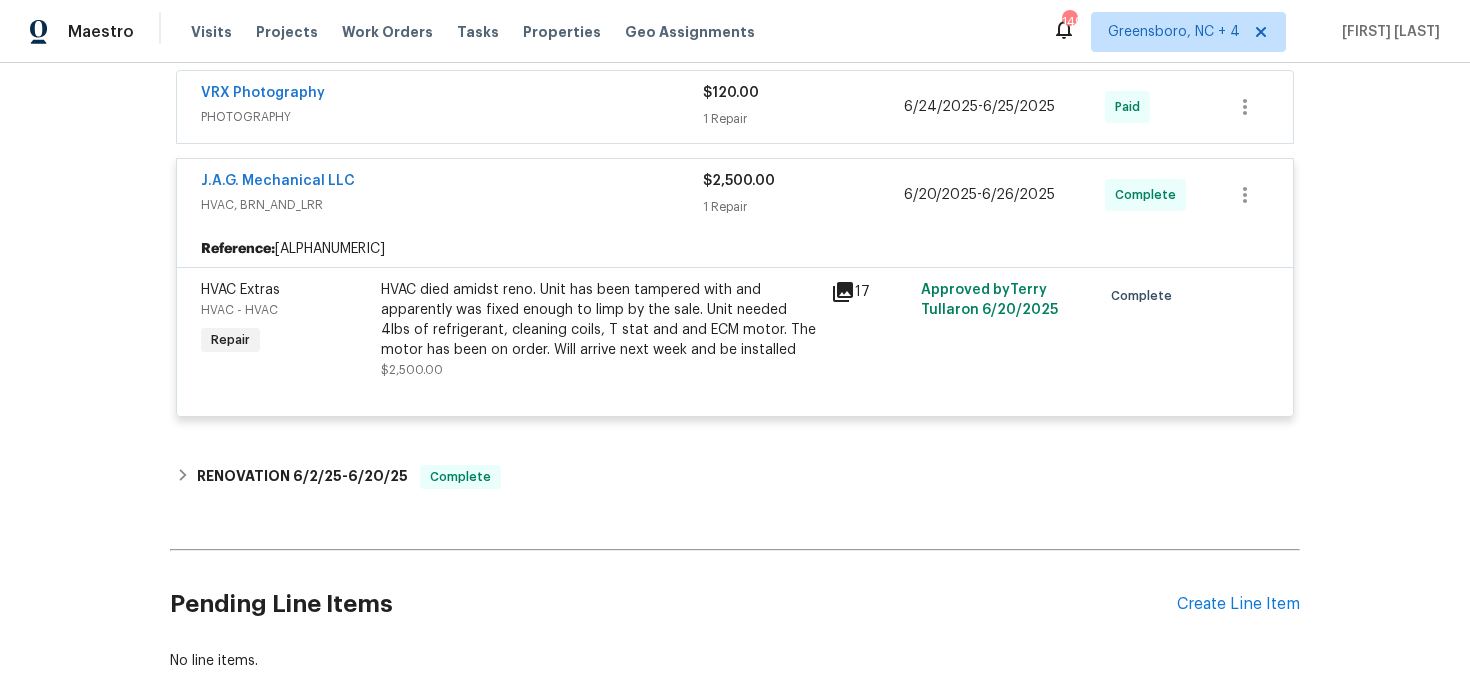 scroll, scrollTop: 505, scrollLeft: 0, axis: vertical 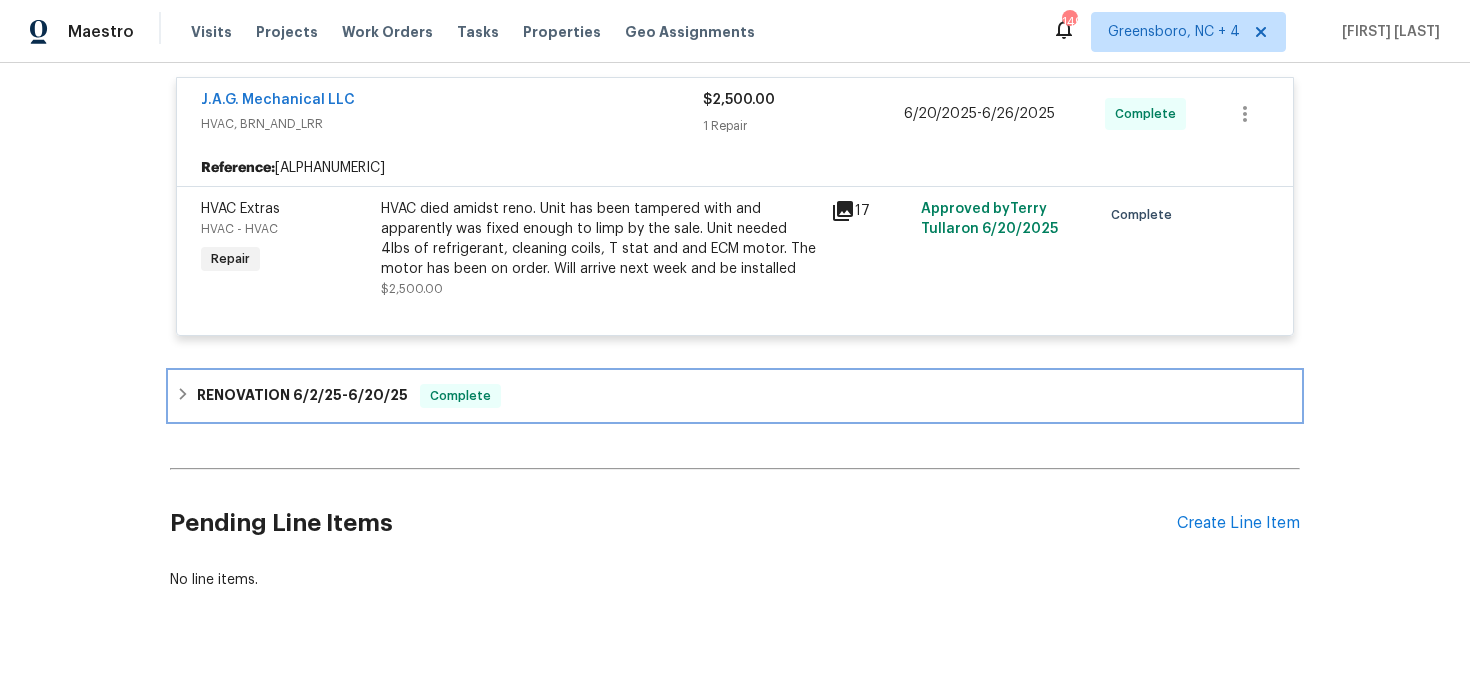 click on "6/2/25" at bounding box center (317, 395) 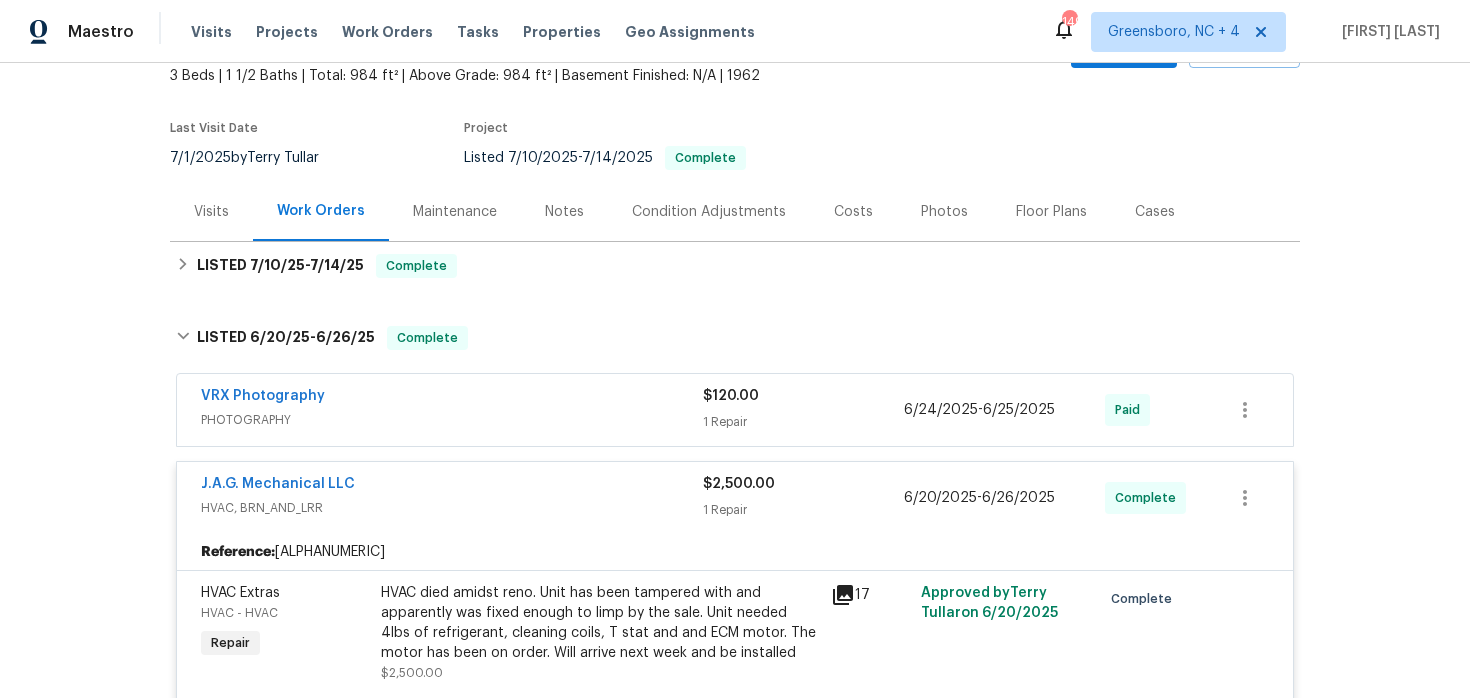 scroll, scrollTop: 0, scrollLeft: 0, axis: both 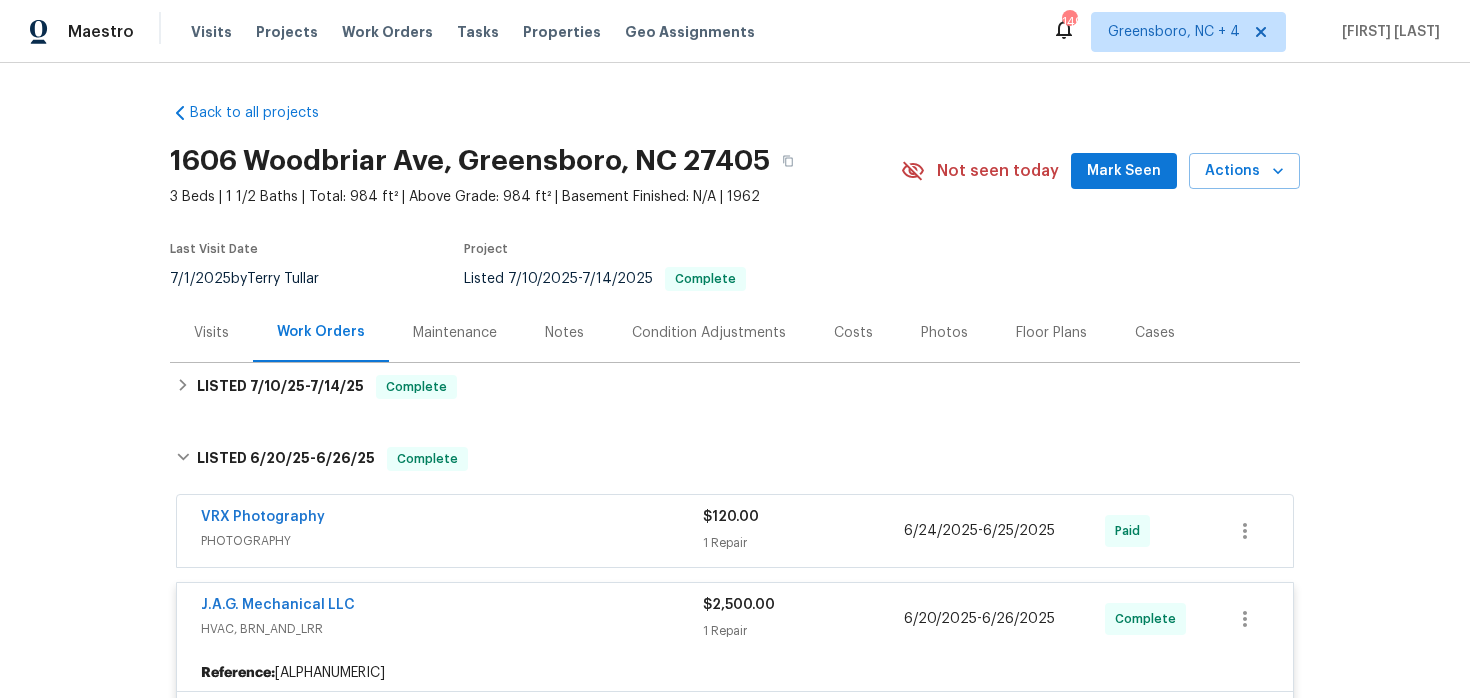 click on "Maintenance" at bounding box center (455, 332) 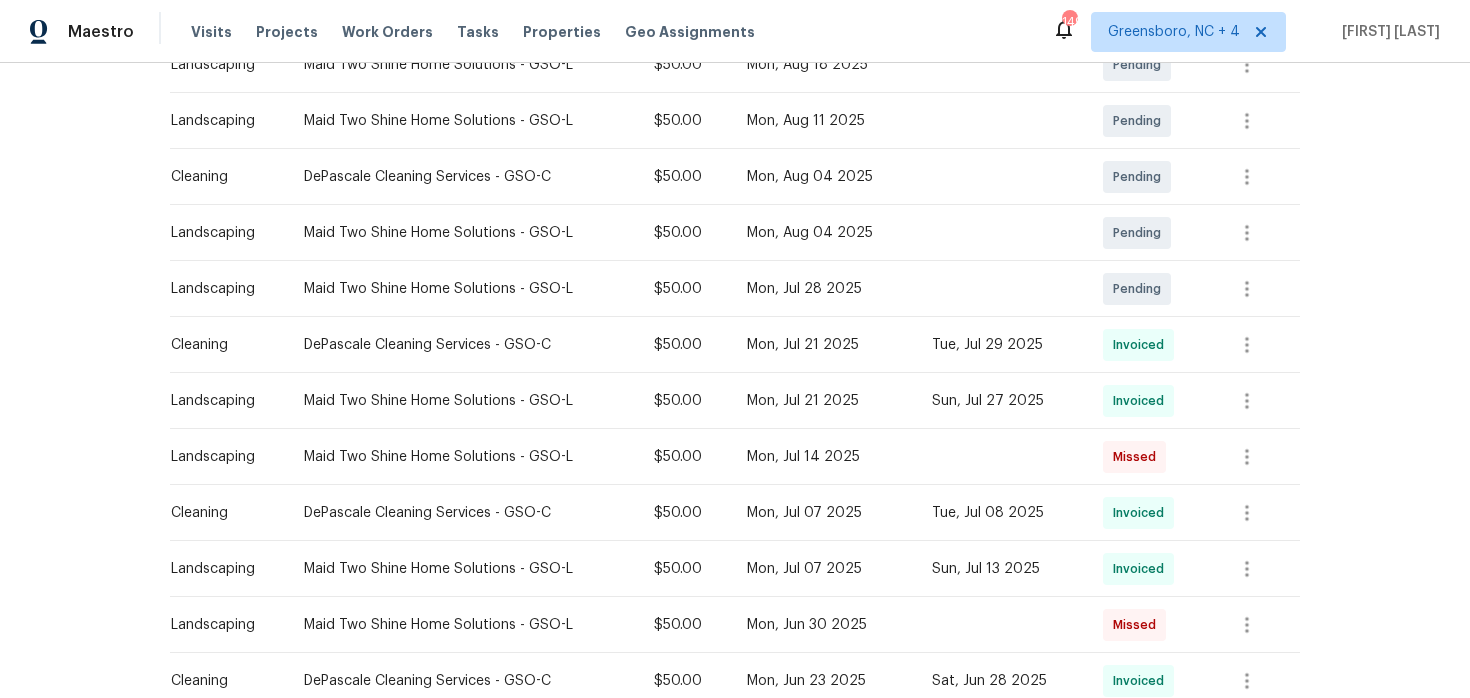scroll, scrollTop: 457, scrollLeft: 0, axis: vertical 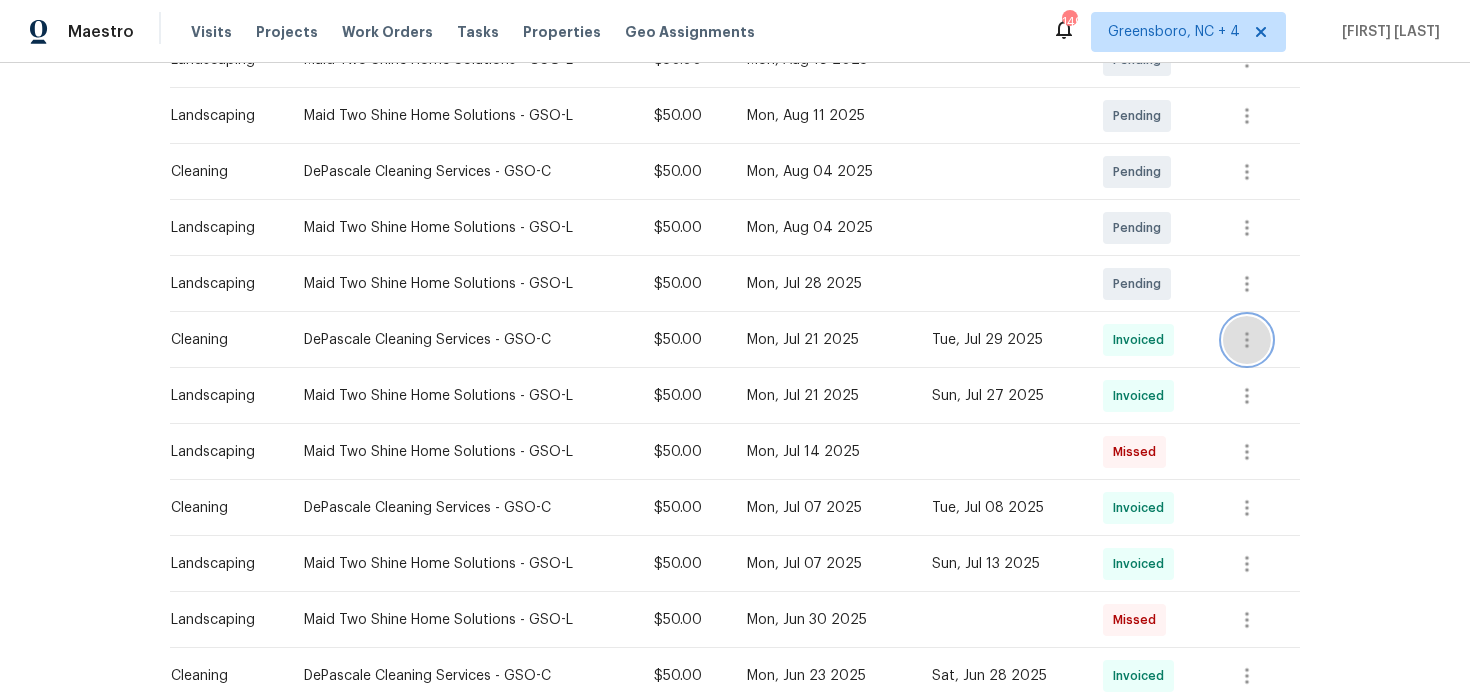 click 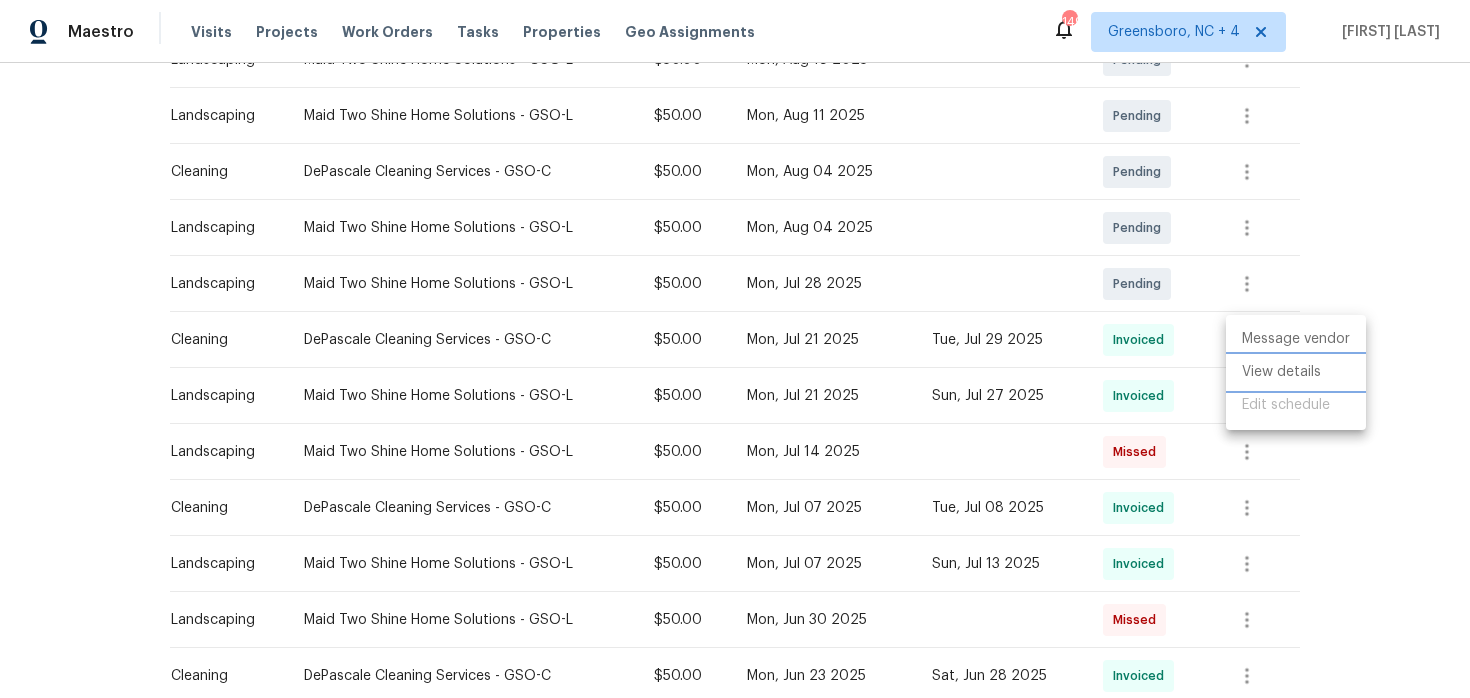click on "View details" at bounding box center (1296, 372) 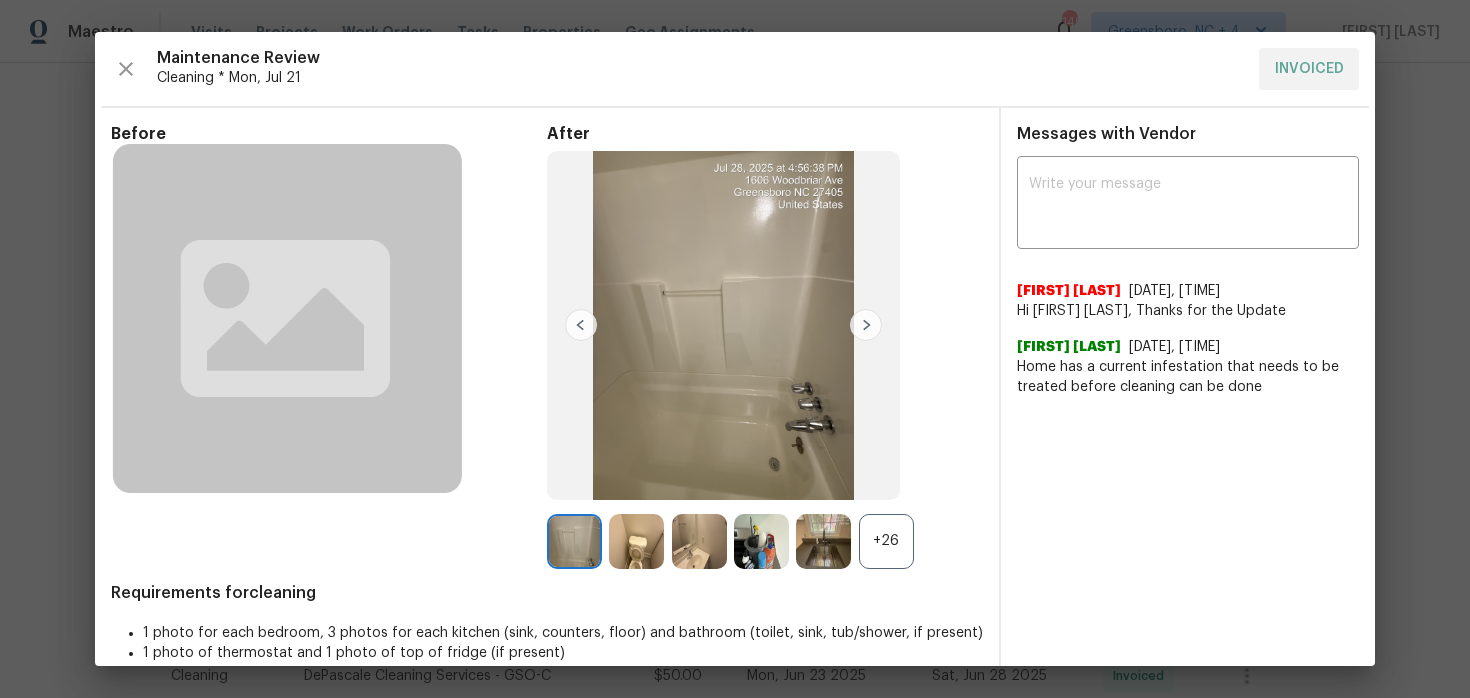 scroll, scrollTop: 25, scrollLeft: 0, axis: vertical 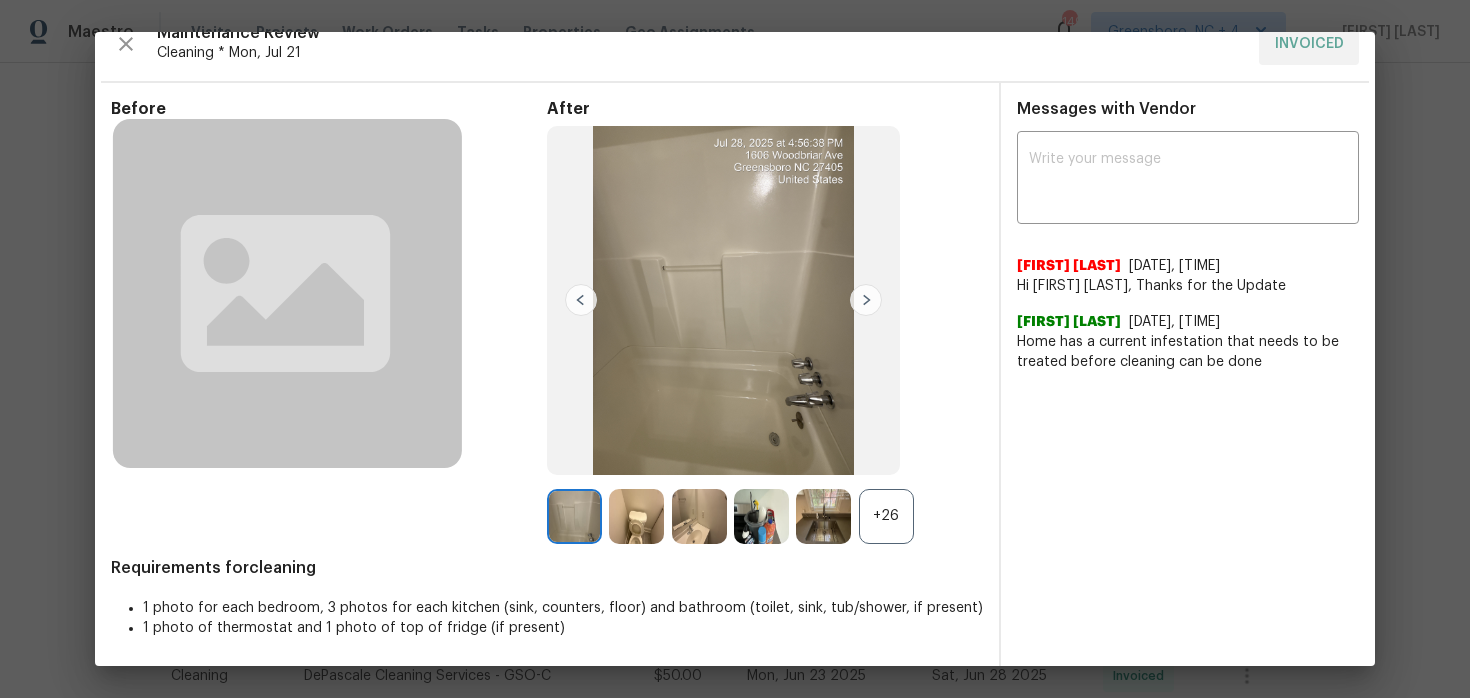 click on "+26" at bounding box center (886, 516) 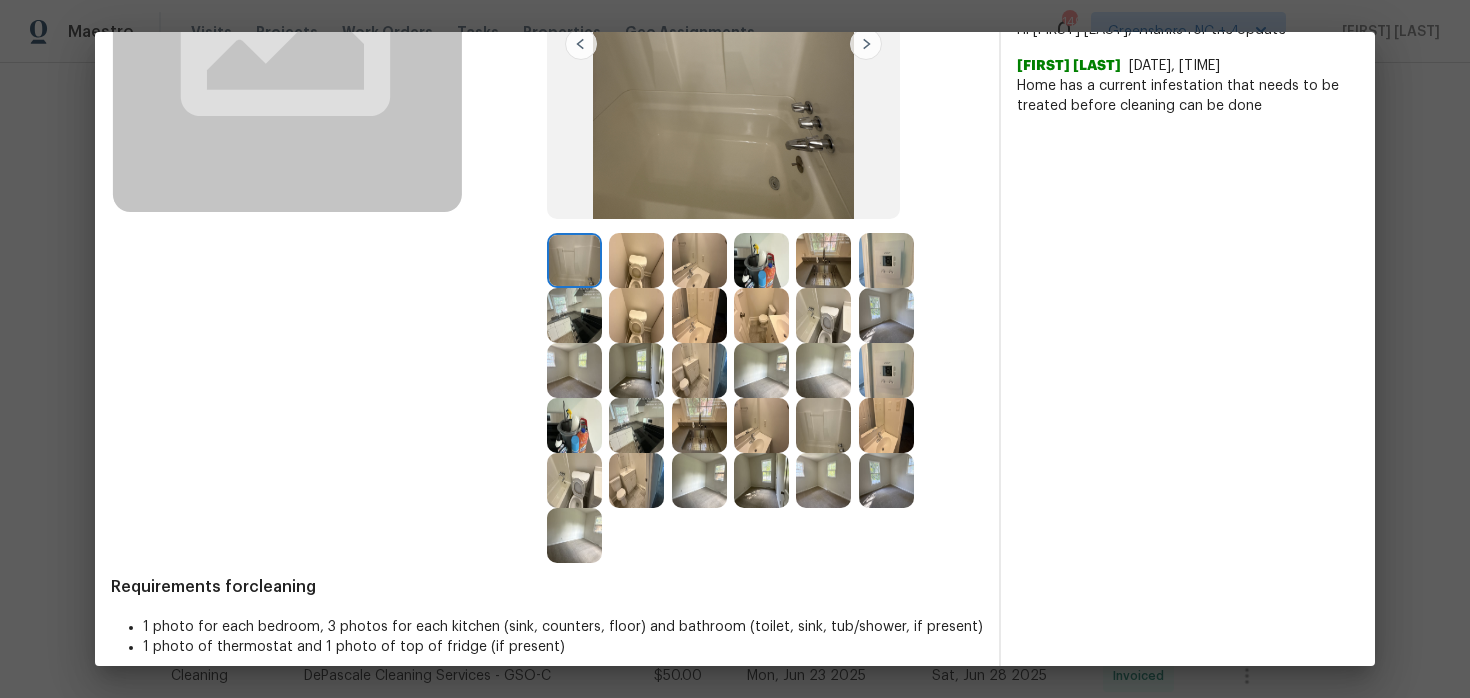 scroll, scrollTop: 300, scrollLeft: 0, axis: vertical 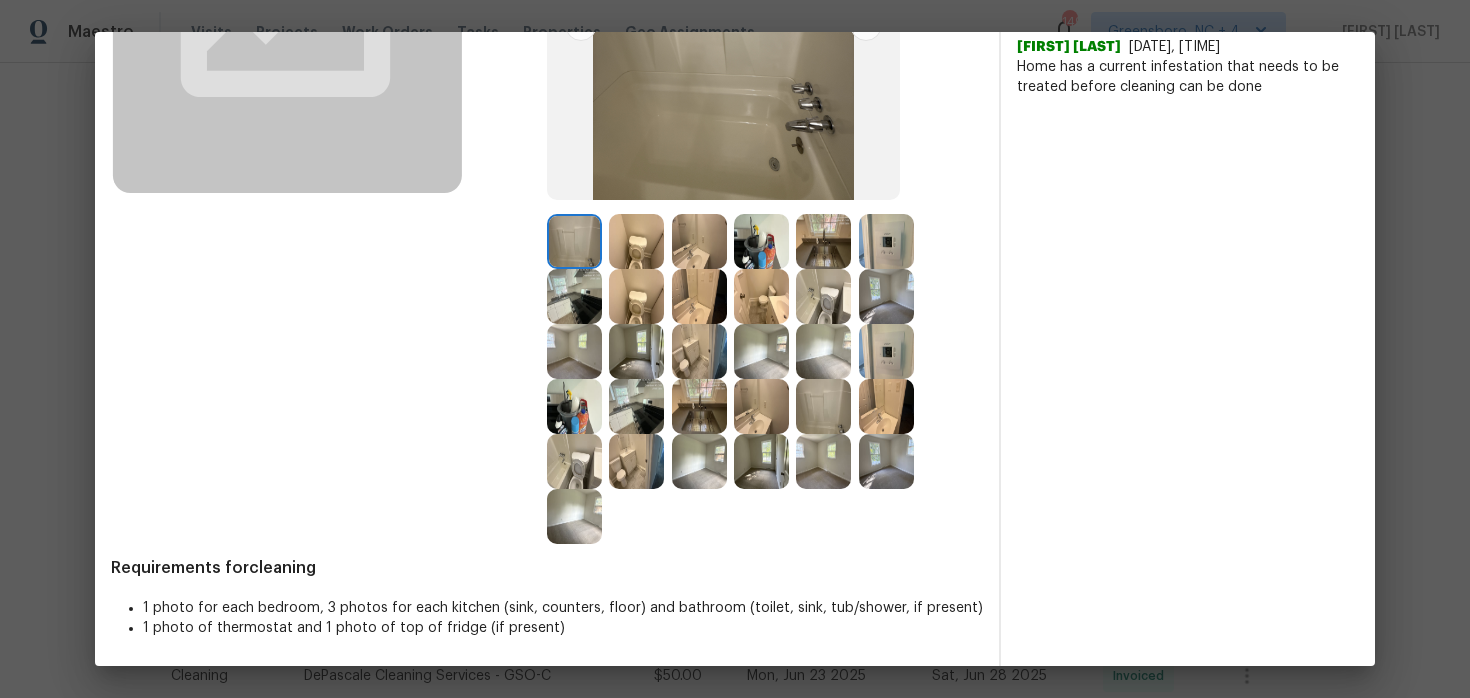 click at bounding box center [636, 351] 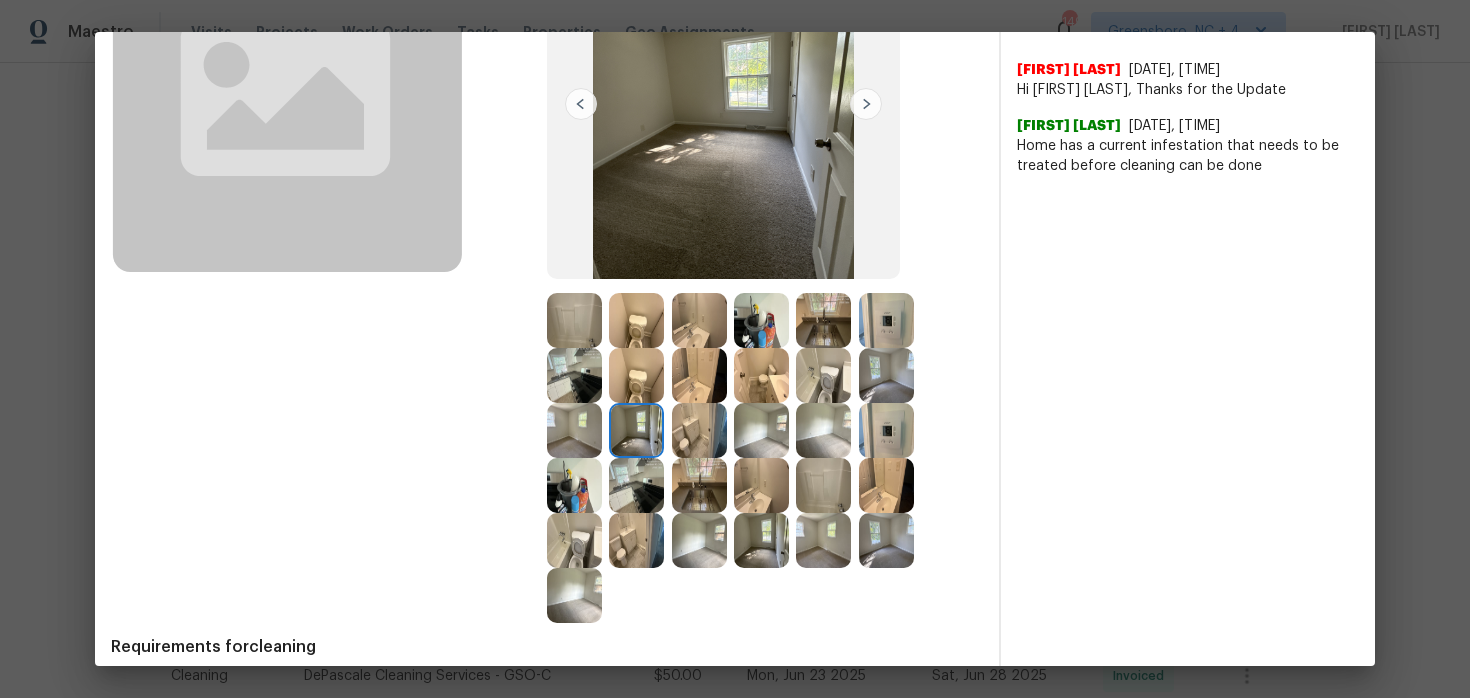 scroll, scrollTop: 300, scrollLeft: 0, axis: vertical 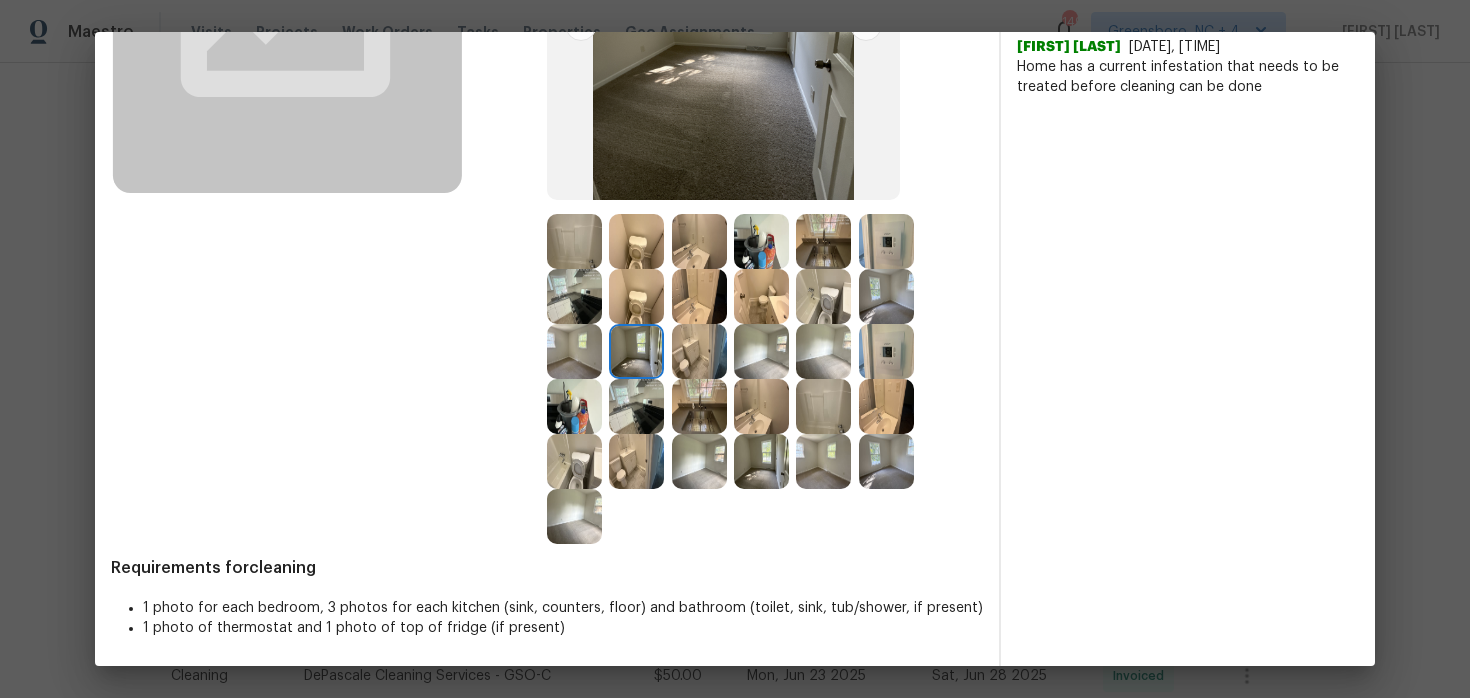 click at bounding box center (574, 241) 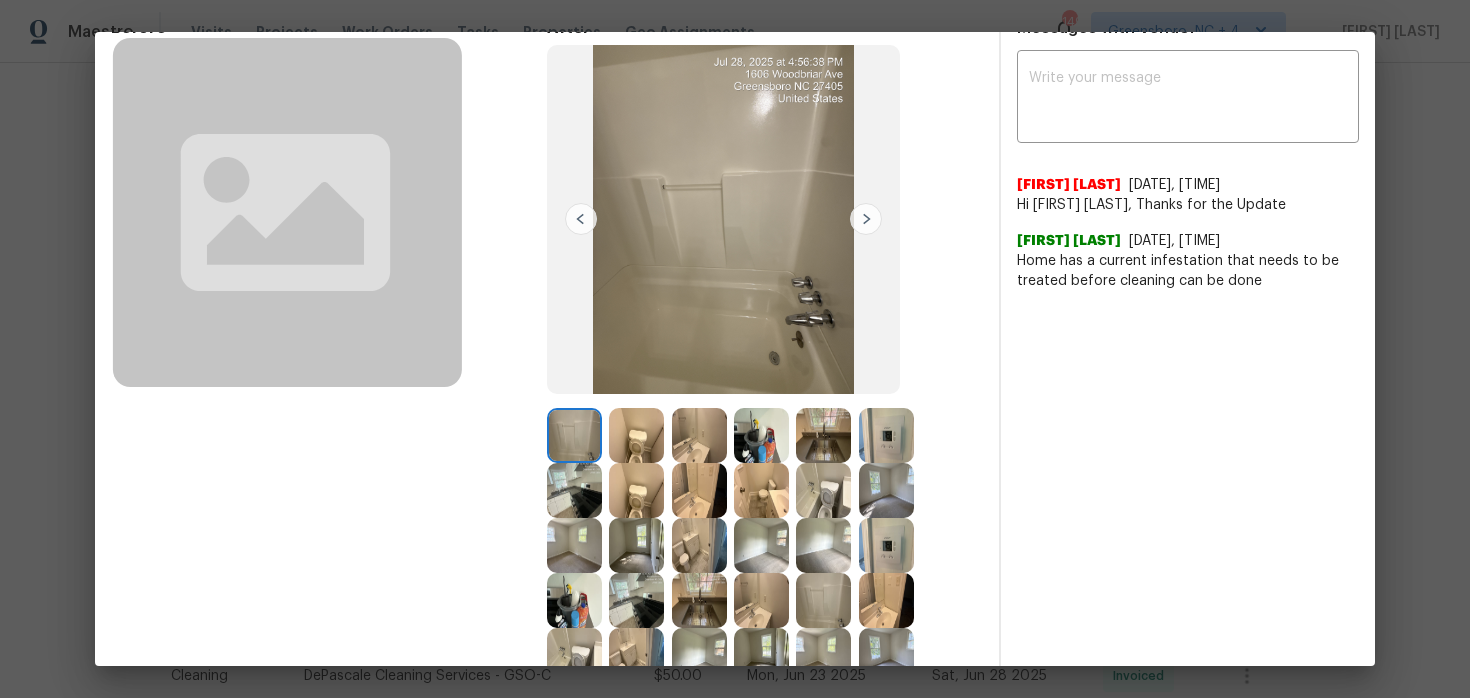 scroll, scrollTop: 104, scrollLeft: 0, axis: vertical 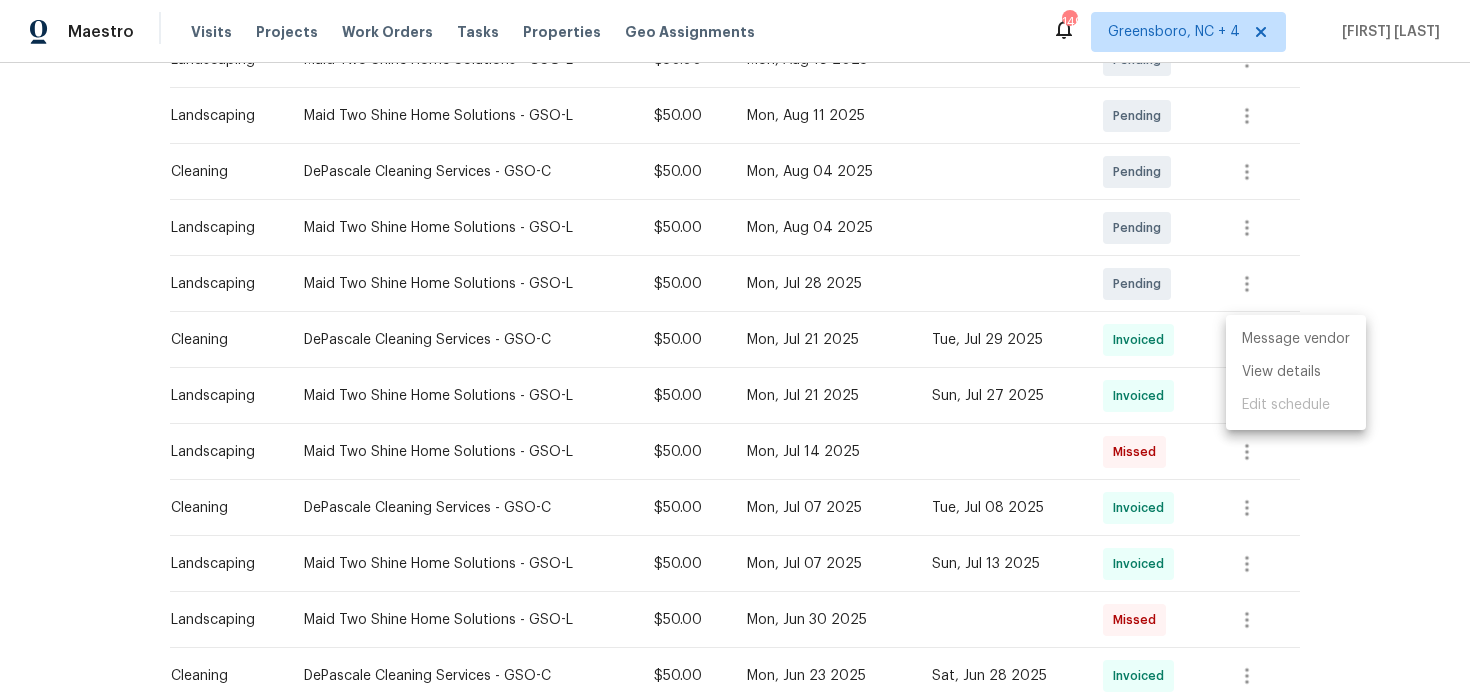click at bounding box center (735, 349) 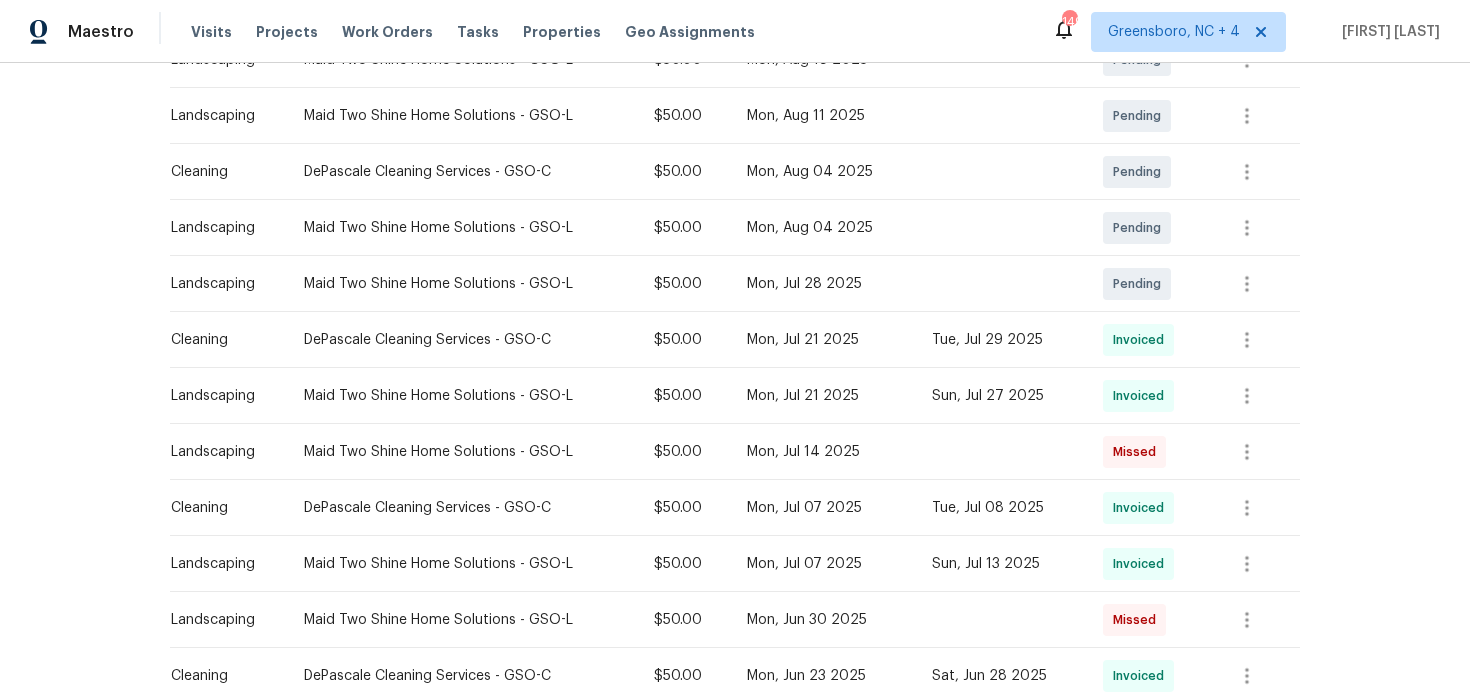 click on "Back to all projects [NUMBER] [STREET], [CITY], [STATE] [BEDS] | [BATHS] | Total: [SQUARE_FEET] ft² | Above Grade: [SQUARE_FEET] ft² | Basement Finished: N/A | [YEAR] Not seen today Mark Seen Actions Last Visit Date [DATE] by [FIRST] [LAST] Project Listed [DATE] - [DATE] Complete Visits Work Orders Maintenance Notes Condition Adjustments Costs Photos Floor Plans Cases Type Vendor Cost Due Date Completed On Status Actions Cleaning [COMPANY] - [CITY]-[CODE] [PRICE] Pending Landscaping Maid [COMPANY] - [CITY]-[CODE] [PRICE] Pending Landscaping Maid [COMPANY] - [CITY]-[CODE] [PRICE] Pending Cleaning [COMPANY] - [CITY]-[CODE] [PRICE] Pending Landscaping Maid [COMPANY] - [CITY]-[CODE] [PRICE] Pending Landscaping Maid [COMPANY] - [CITY]-[CODE] [PRICE] Pending Cleaning [COMPANY] - [CITY]-[CODE] [PRICE] [DATE] Invoiced Landscaping [PRICE]" at bounding box center [735, 380] 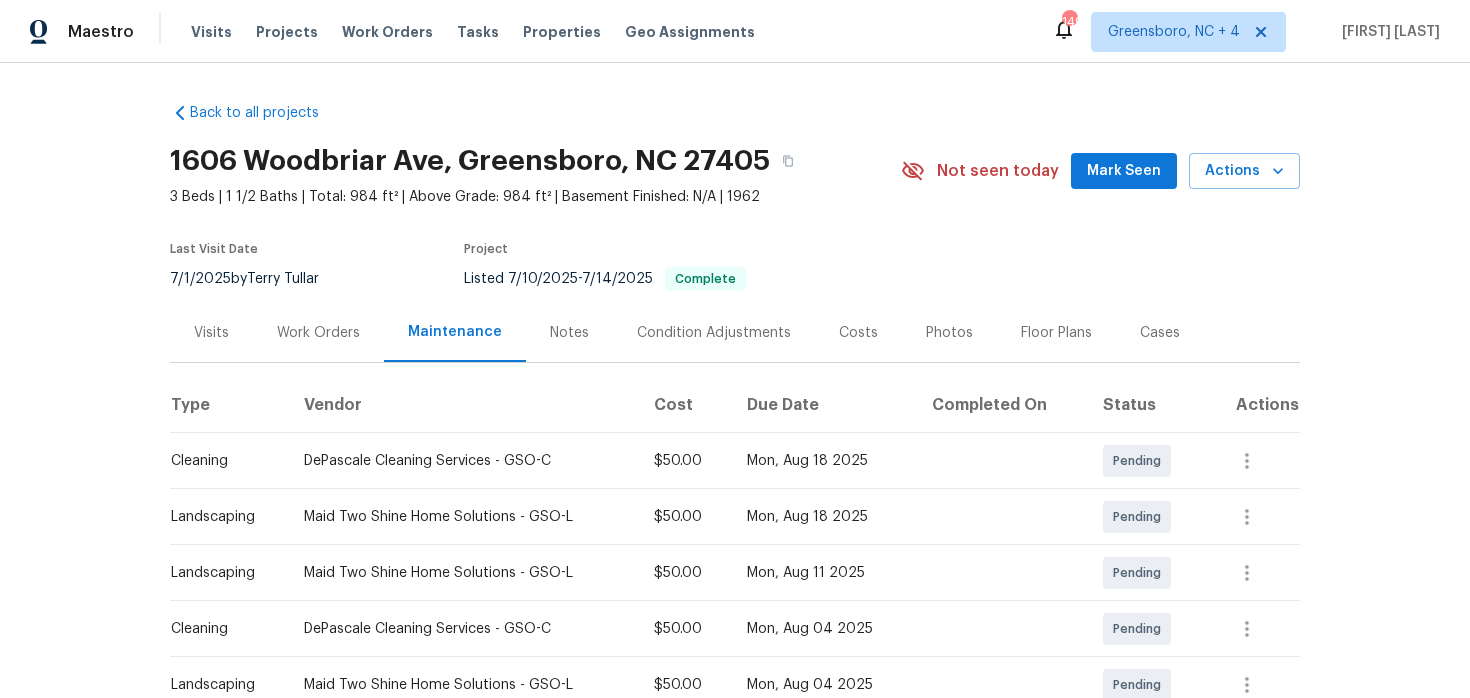 click on "Work Orders" at bounding box center [318, 332] 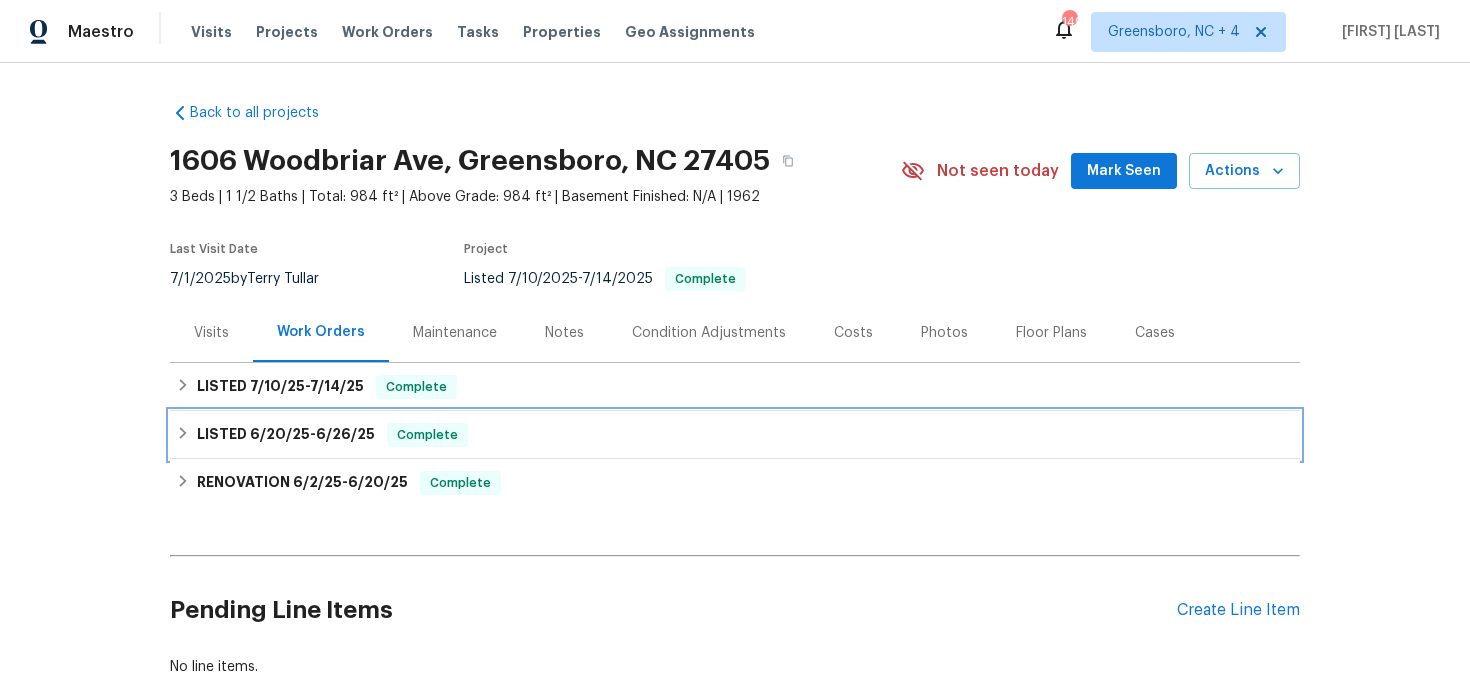 click on "[DATE] - [DATE]" at bounding box center [312, 434] 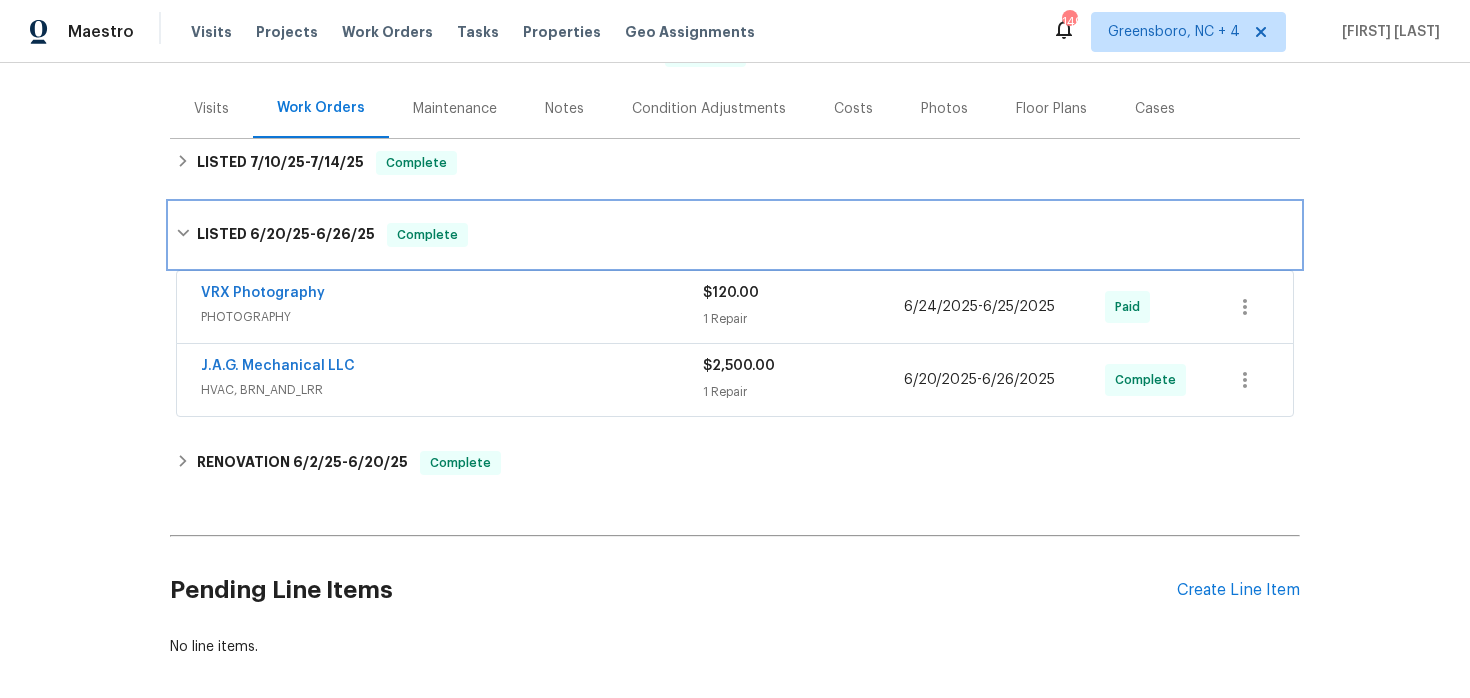 scroll, scrollTop: 225, scrollLeft: 0, axis: vertical 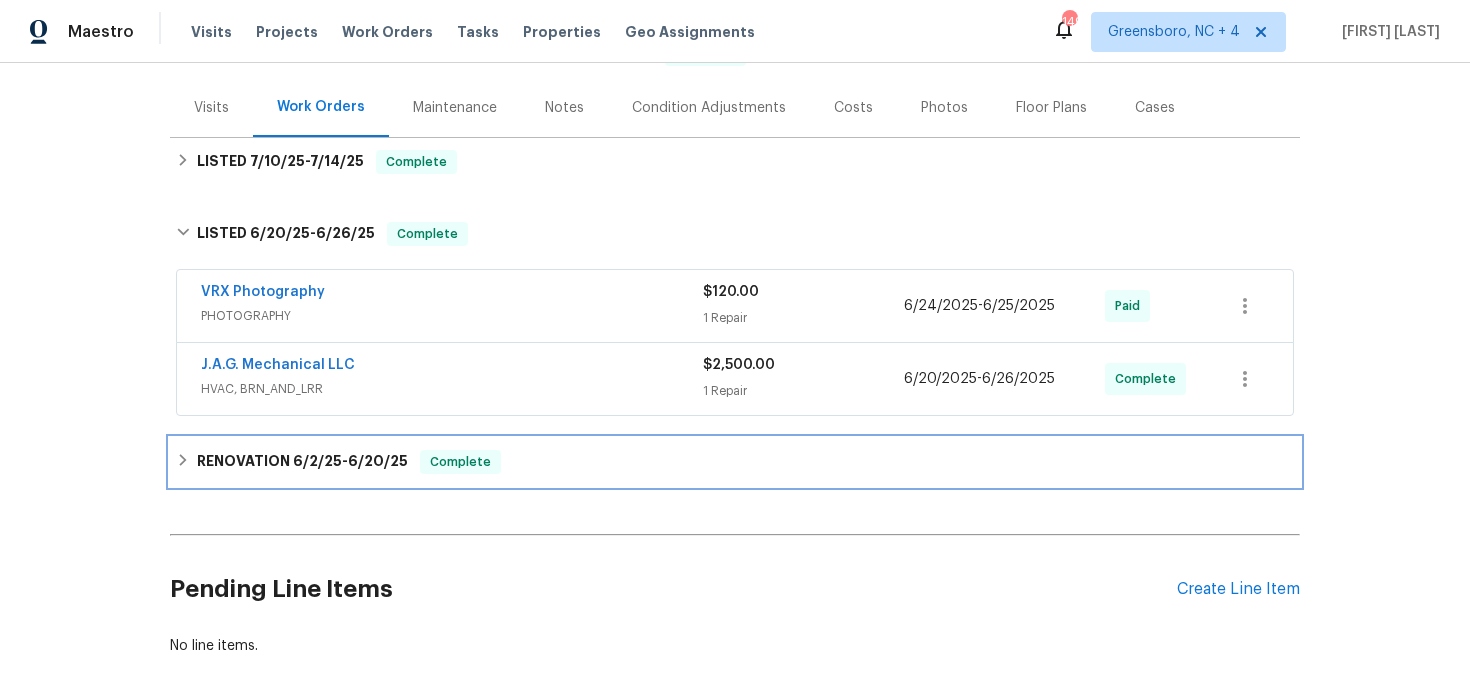 click on "6/20/25" at bounding box center [378, 461] 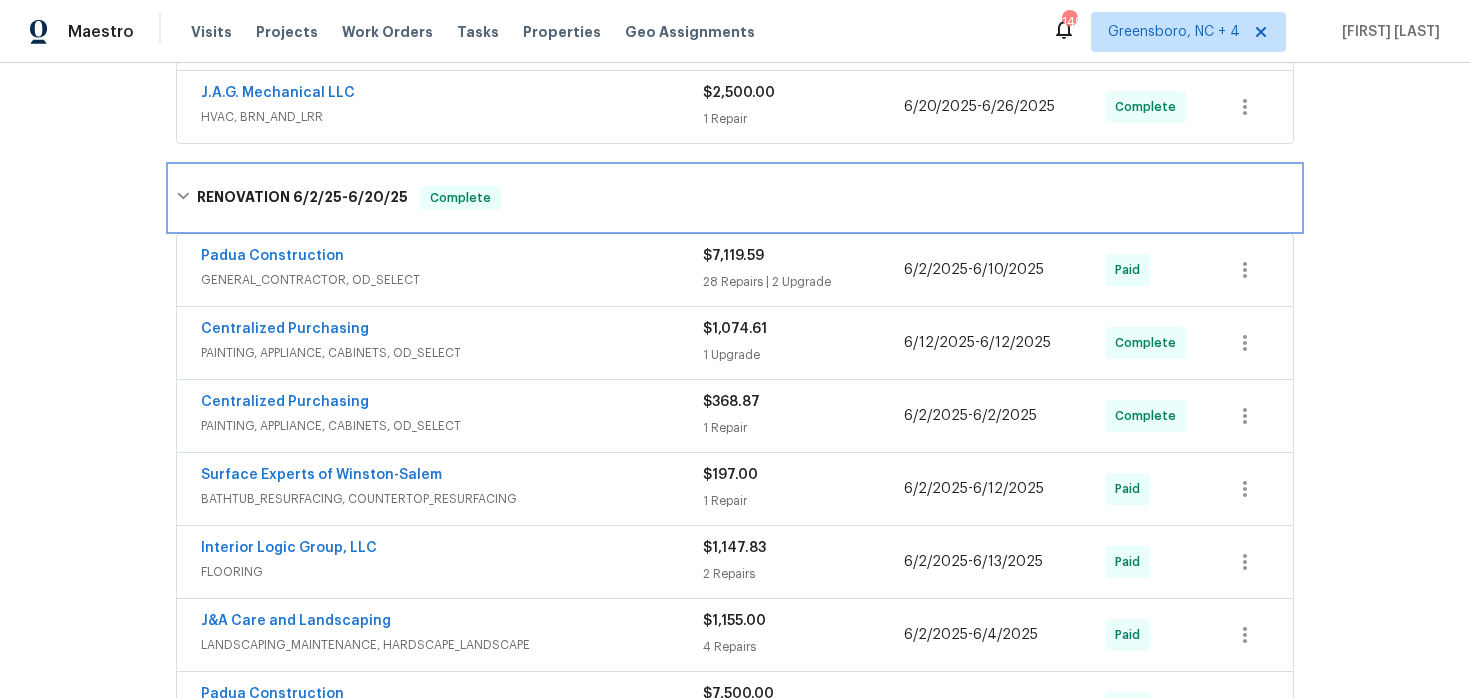 scroll, scrollTop: 498, scrollLeft: 0, axis: vertical 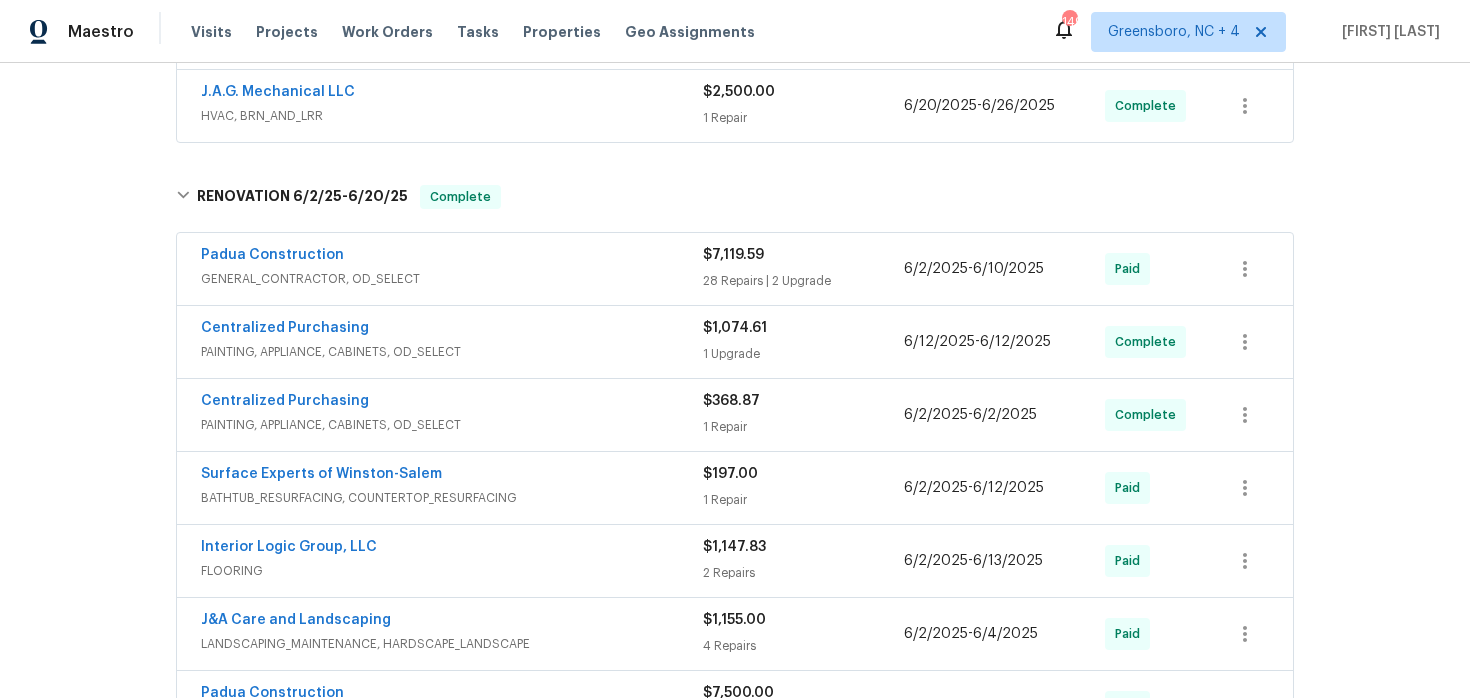 click on "Padua Construction" at bounding box center (452, 257) 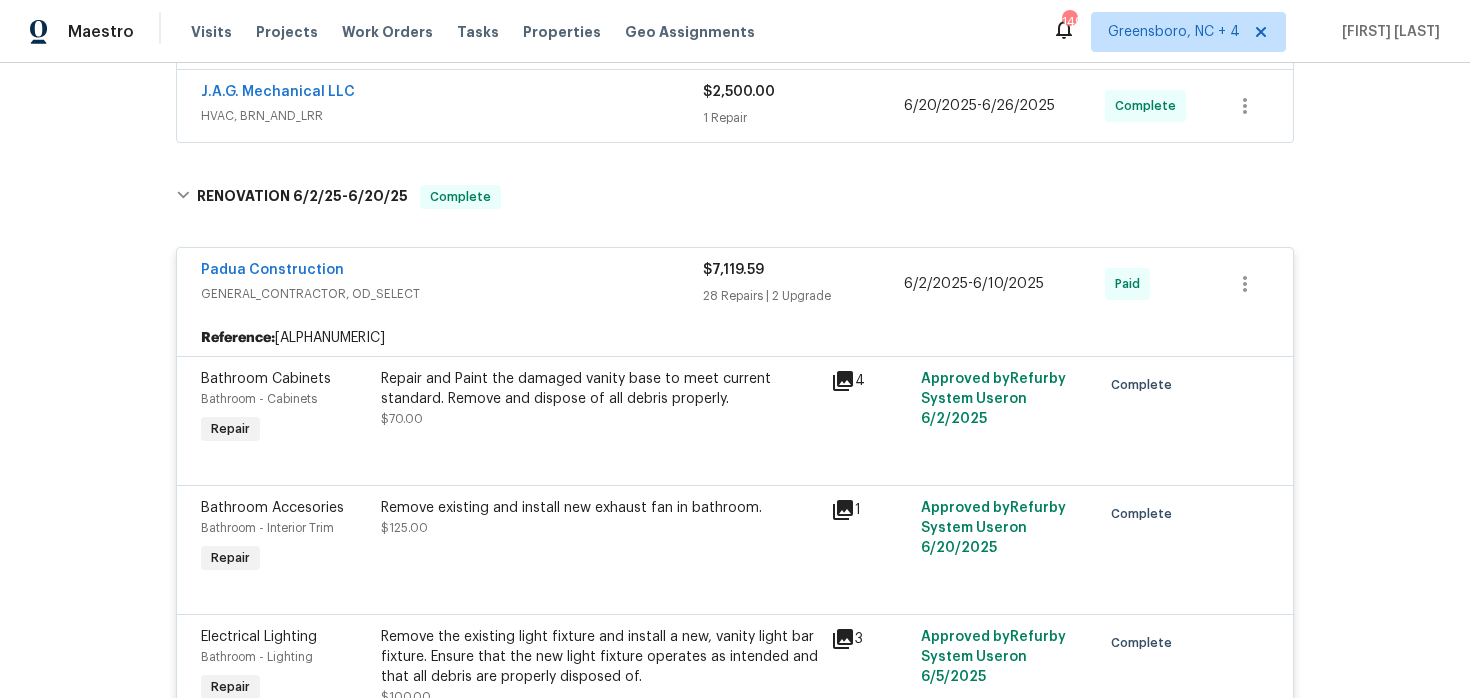 scroll, scrollTop: 1907, scrollLeft: 0, axis: vertical 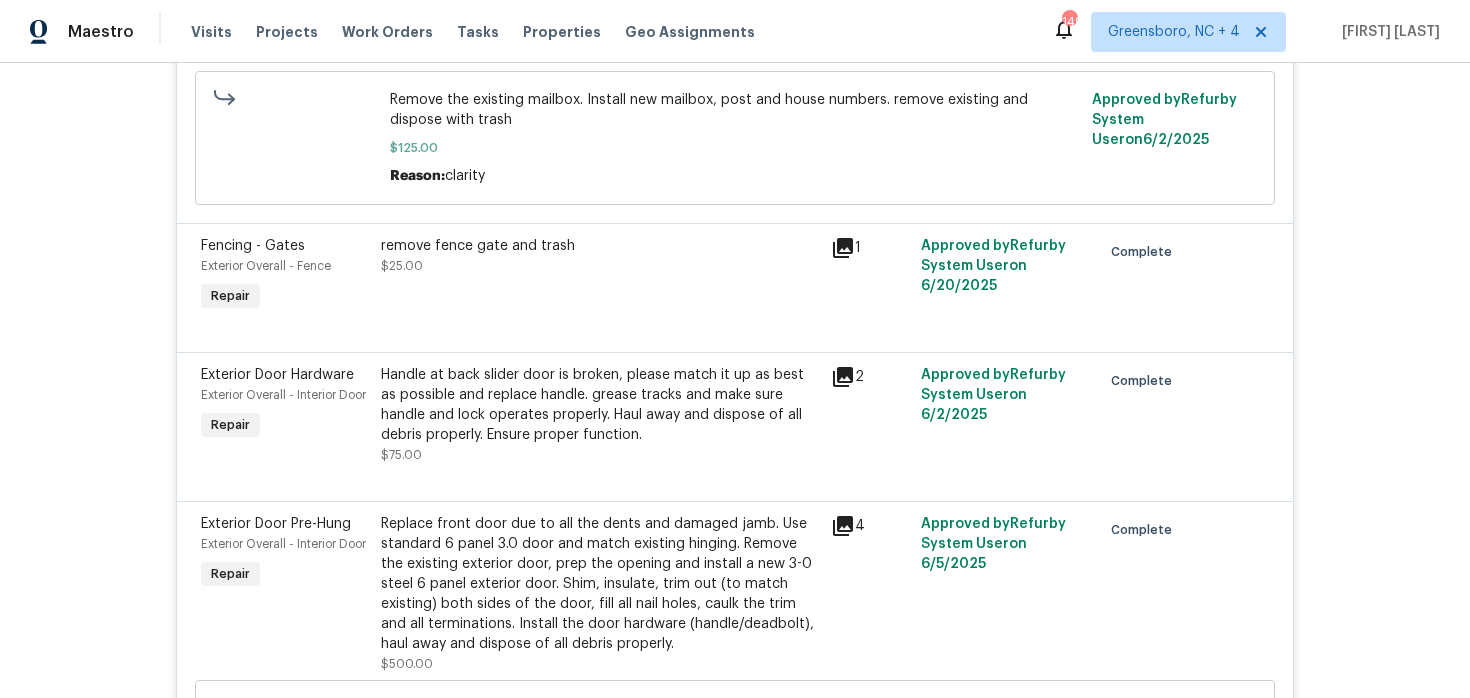 click on "Handle at back slider door is broken, please match it up as best as possible and replace handle. grease tracks and make sure handle and lock operates properly. Haul away and dispose of all debris properly. Ensure proper function. [PRICE]" at bounding box center (600, 415) 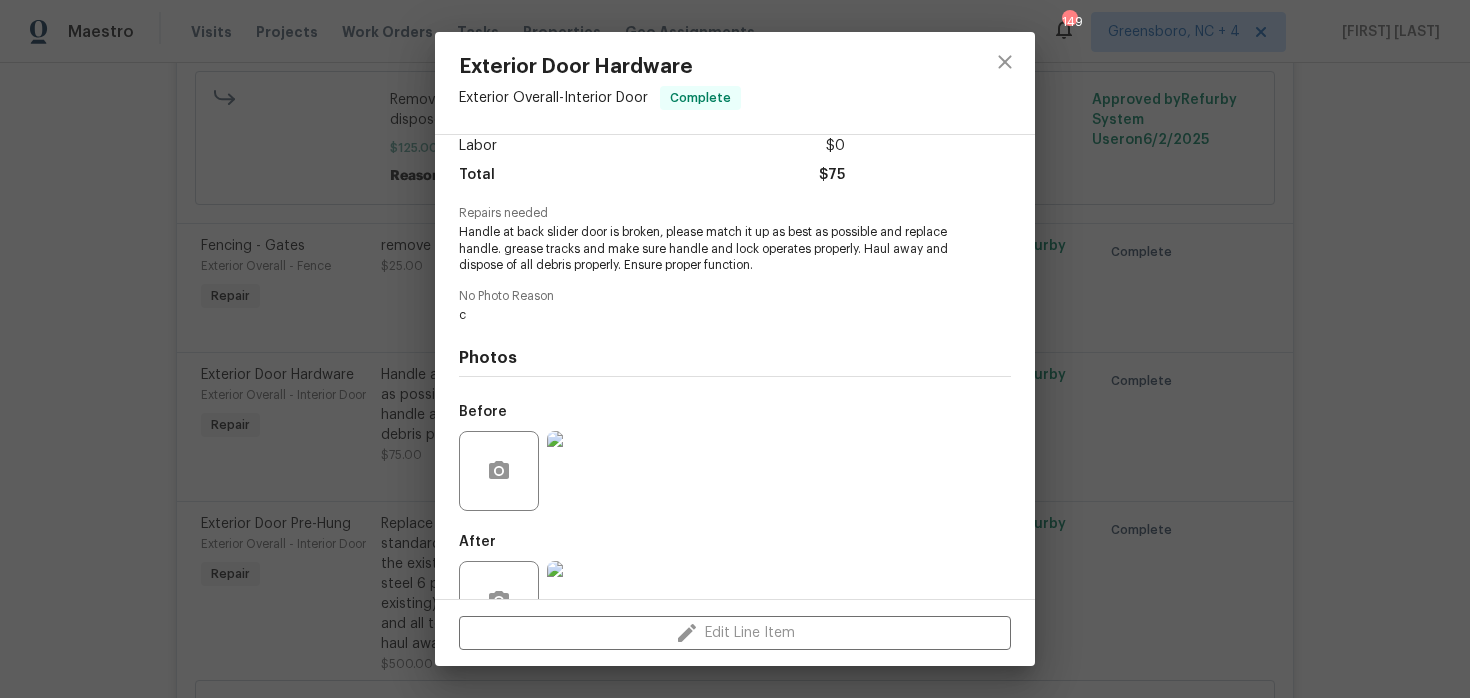 scroll, scrollTop: 206, scrollLeft: 0, axis: vertical 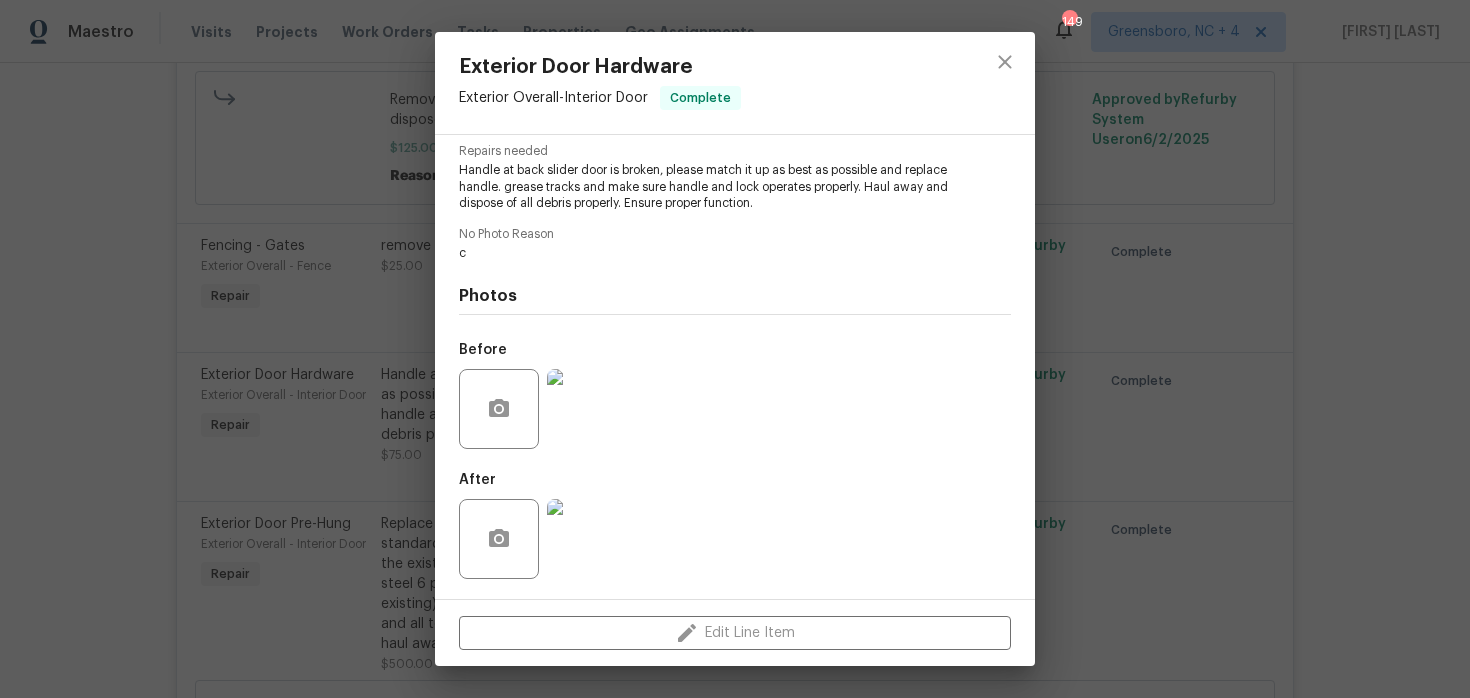 click at bounding box center [587, 409] 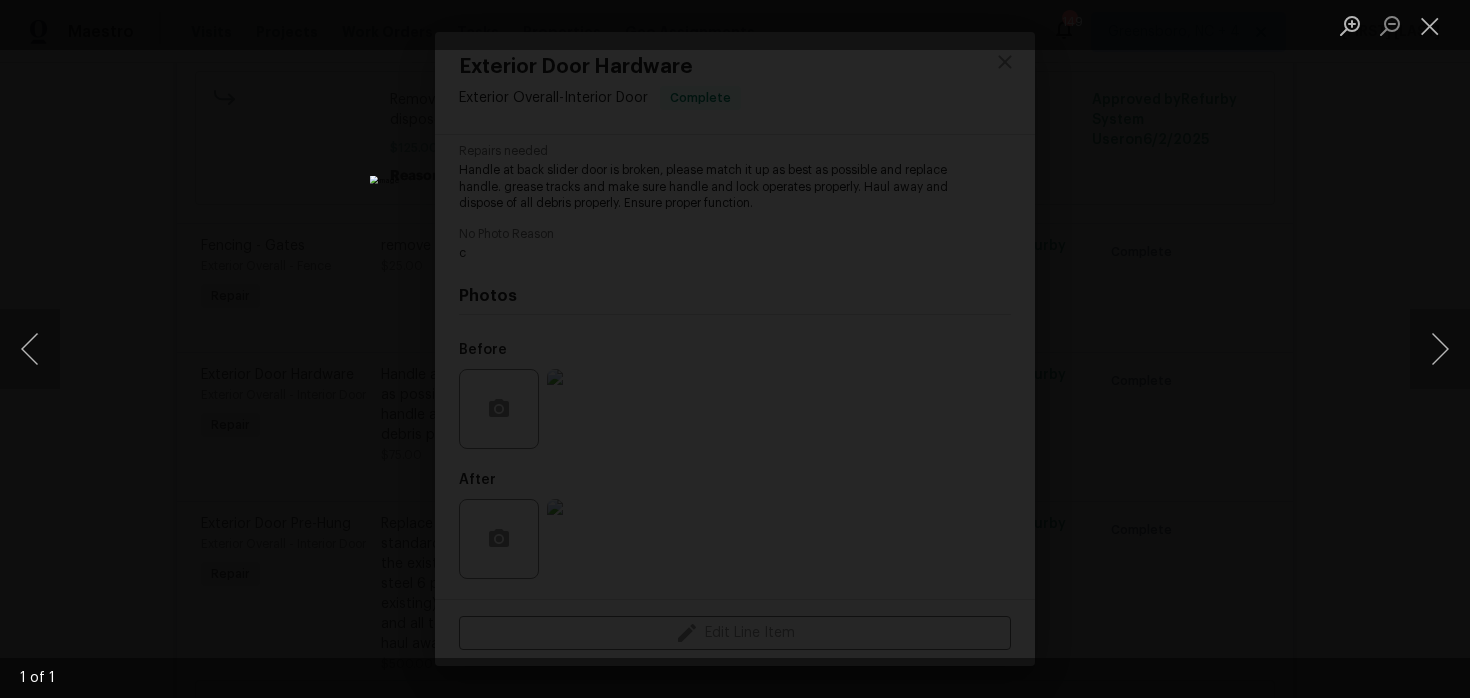 click at bounding box center (735, 349) 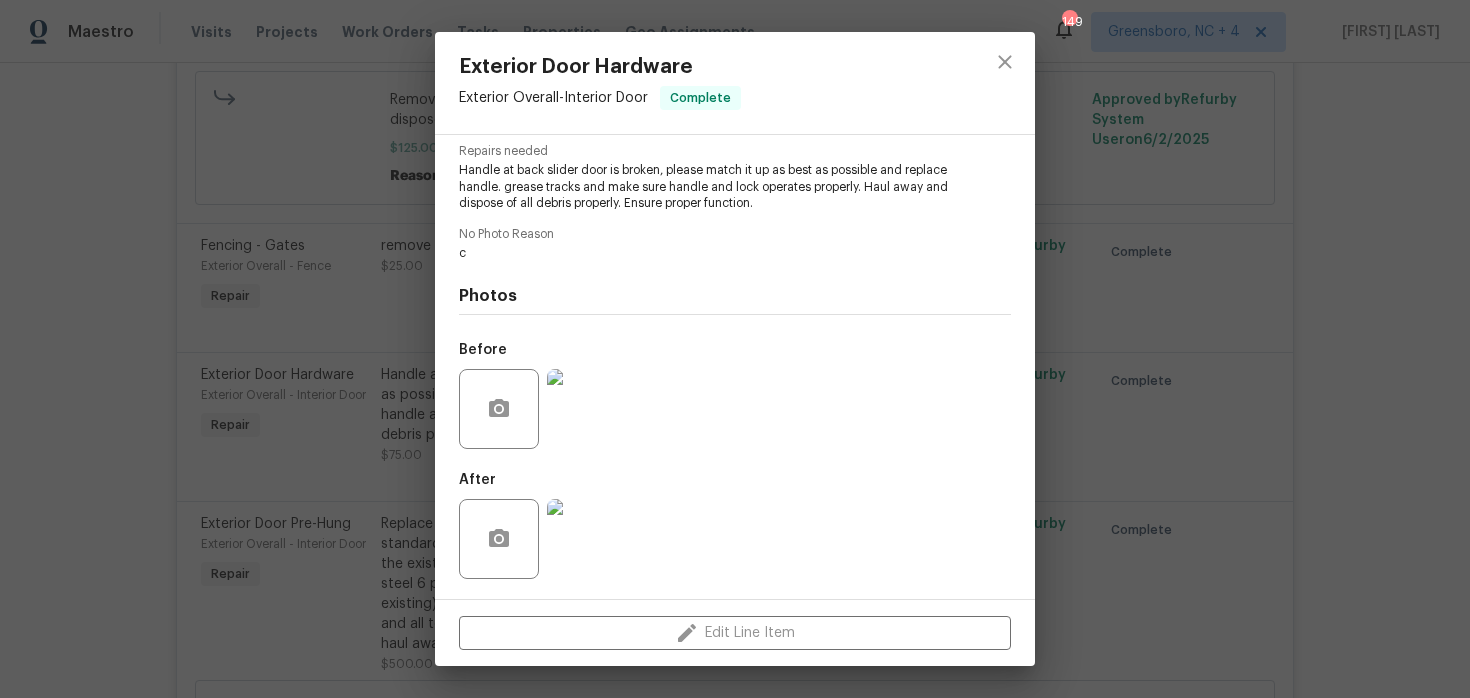 click at bounding box center (587, 539) 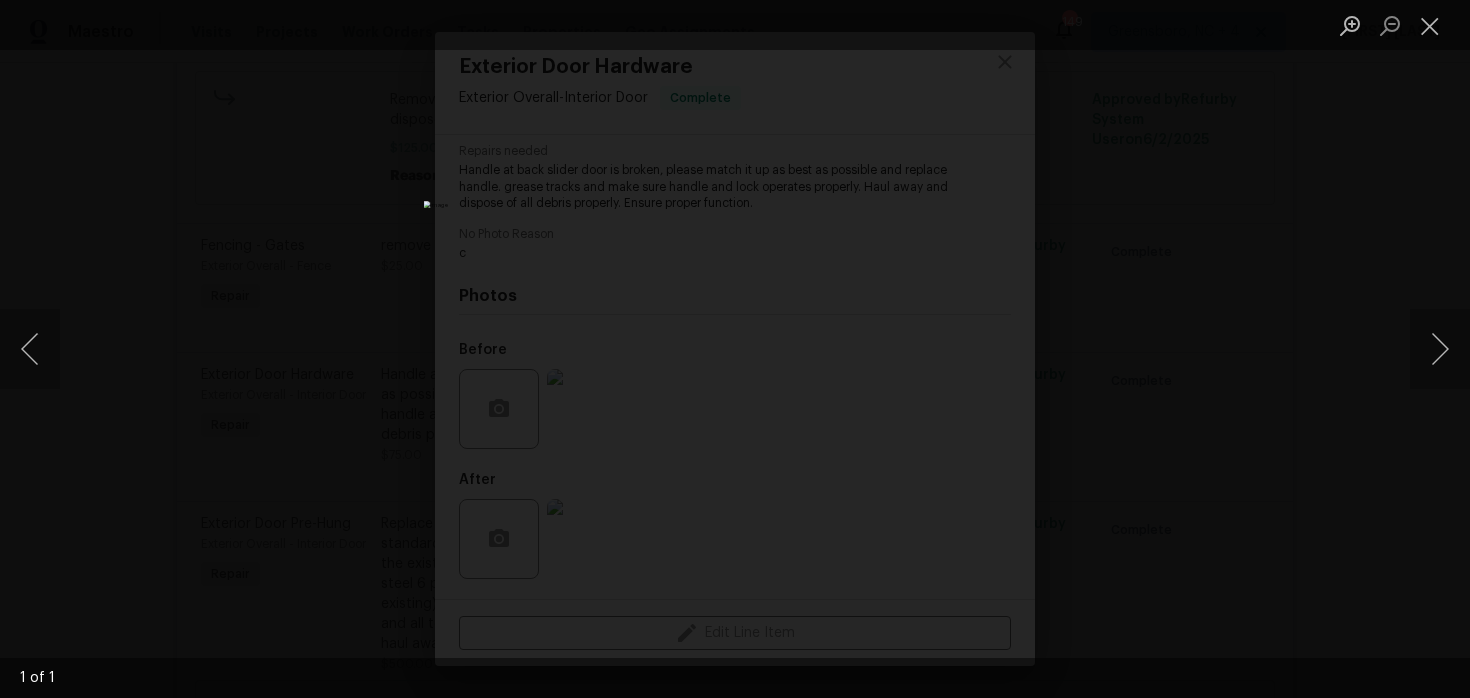 click at bounding box center [735, 349] 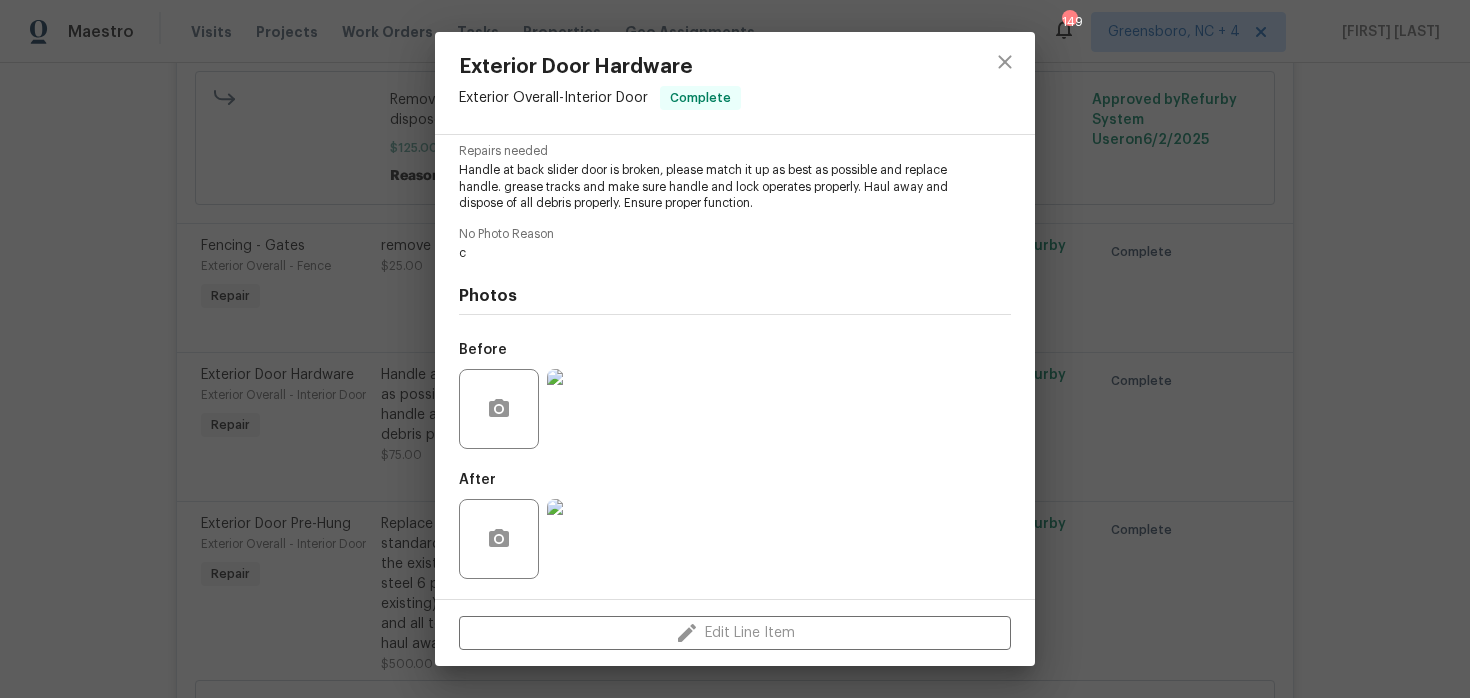 click on "Exterior Door Hardware Exterior Overall - Interior Door Complete Vendor [COMPANY] Account Category Repairs Cost [PRICE] x 1 count [PRICE] Labor [PRICE] Total [PRICE] Repairs needed Handle at back slider door is broken, please match it up as best as possible and replace handle. grease tracks and make sure handle and lock operates properly. Haul away and dispose of all debris properly. Ensure proper function. No Photo Reason c Photos Before After Edit Line Item" at bounding box center [735, 349] 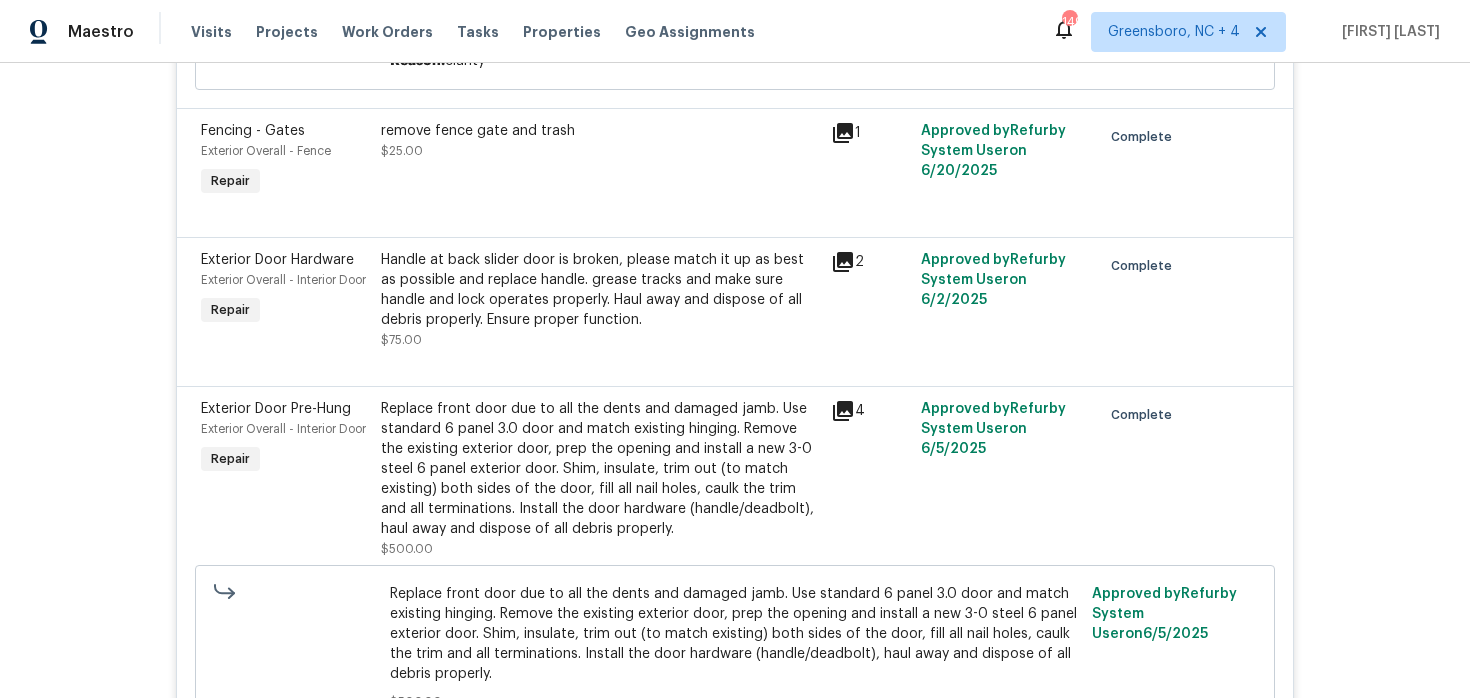 scroll, scrollTop: 2023, scrollLeft: 0, axis: vertical 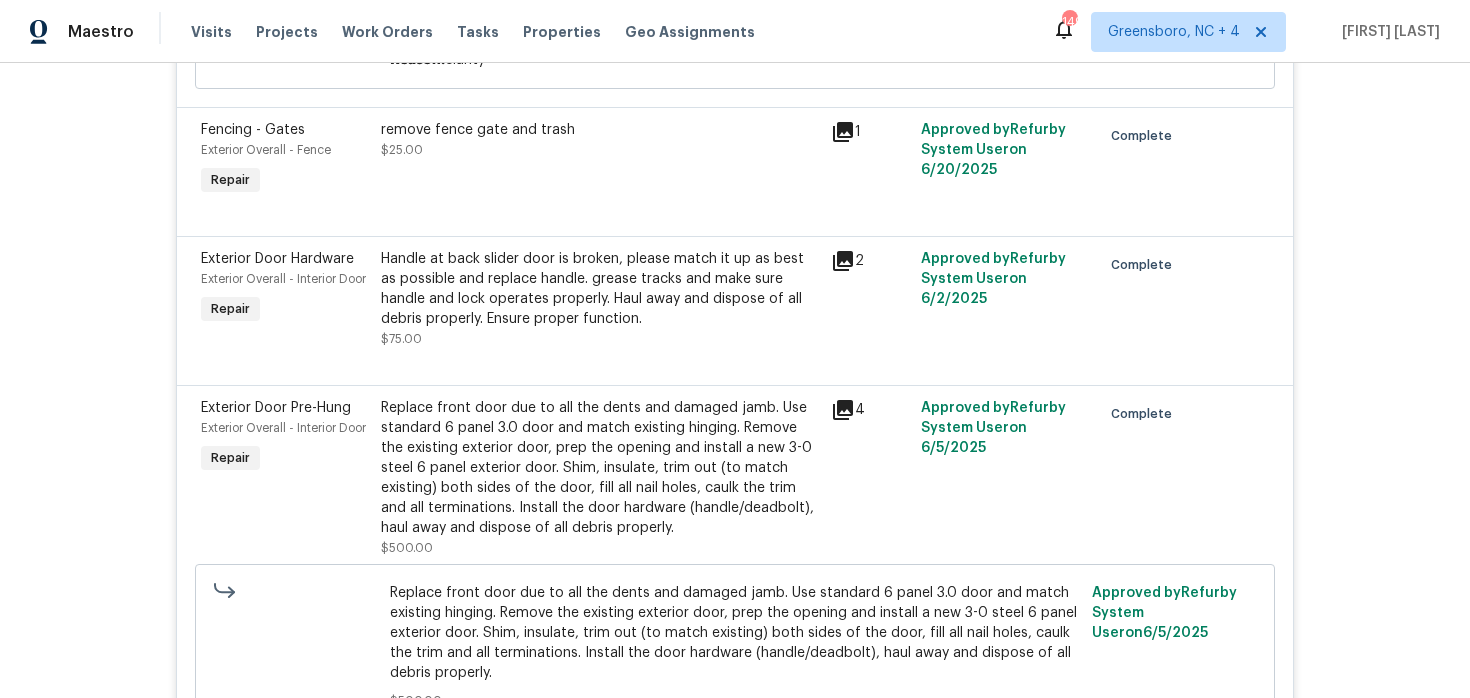click on "Handle at back slider door is broken, please match it up as best as possible and replace handle. grease tracks and make sure handle and lock operates properly. Haul away and dispose of all debris properly. Ensure proper function. [PRICE]" at bounding box center (600, 299) 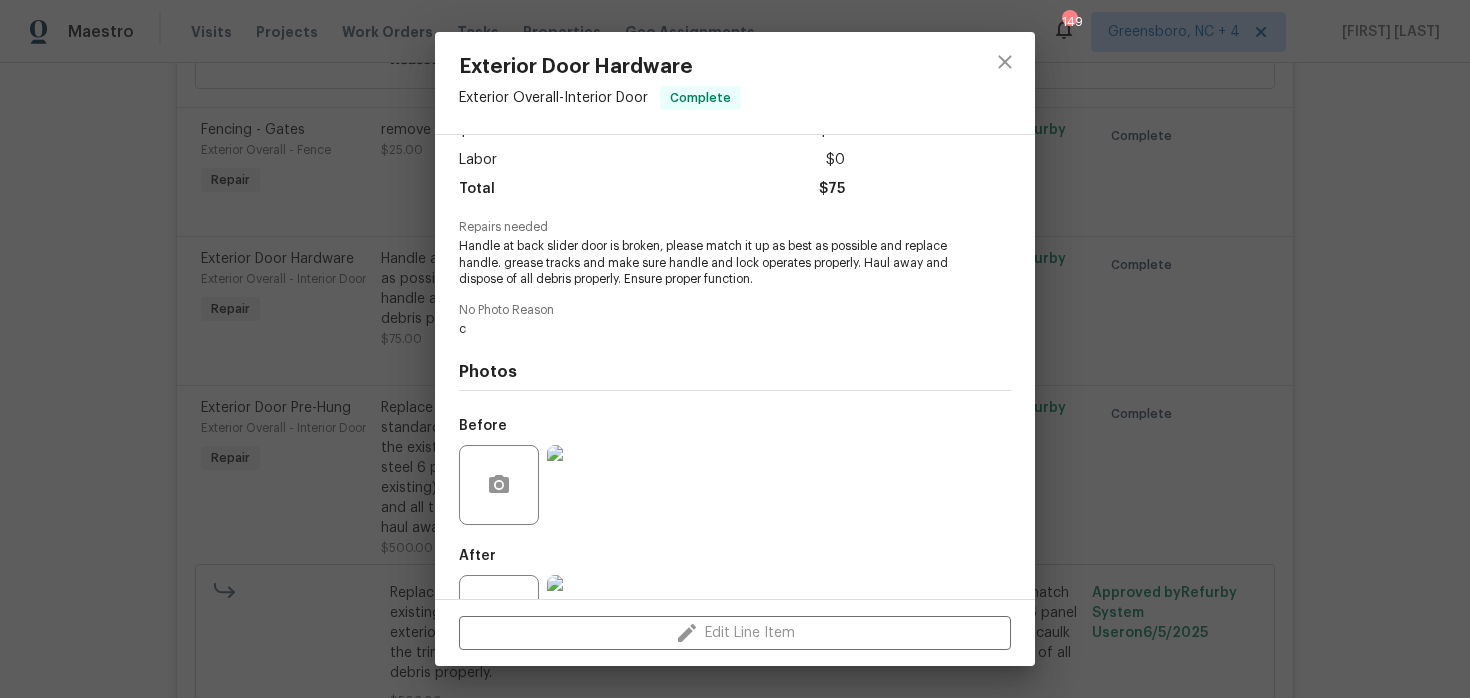 scroll, scrollTop: 206, scrollLeft: 0, axis: vertical 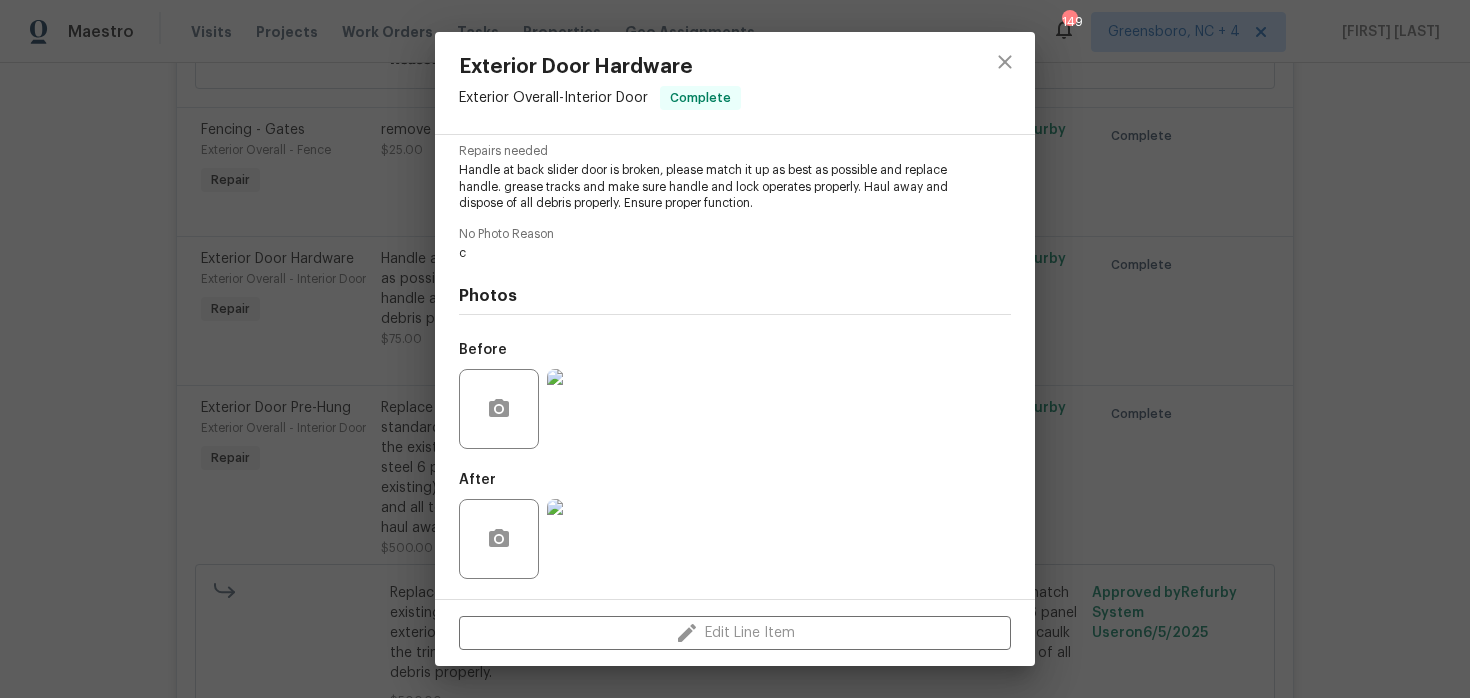 click at bounding box center (587, 539) 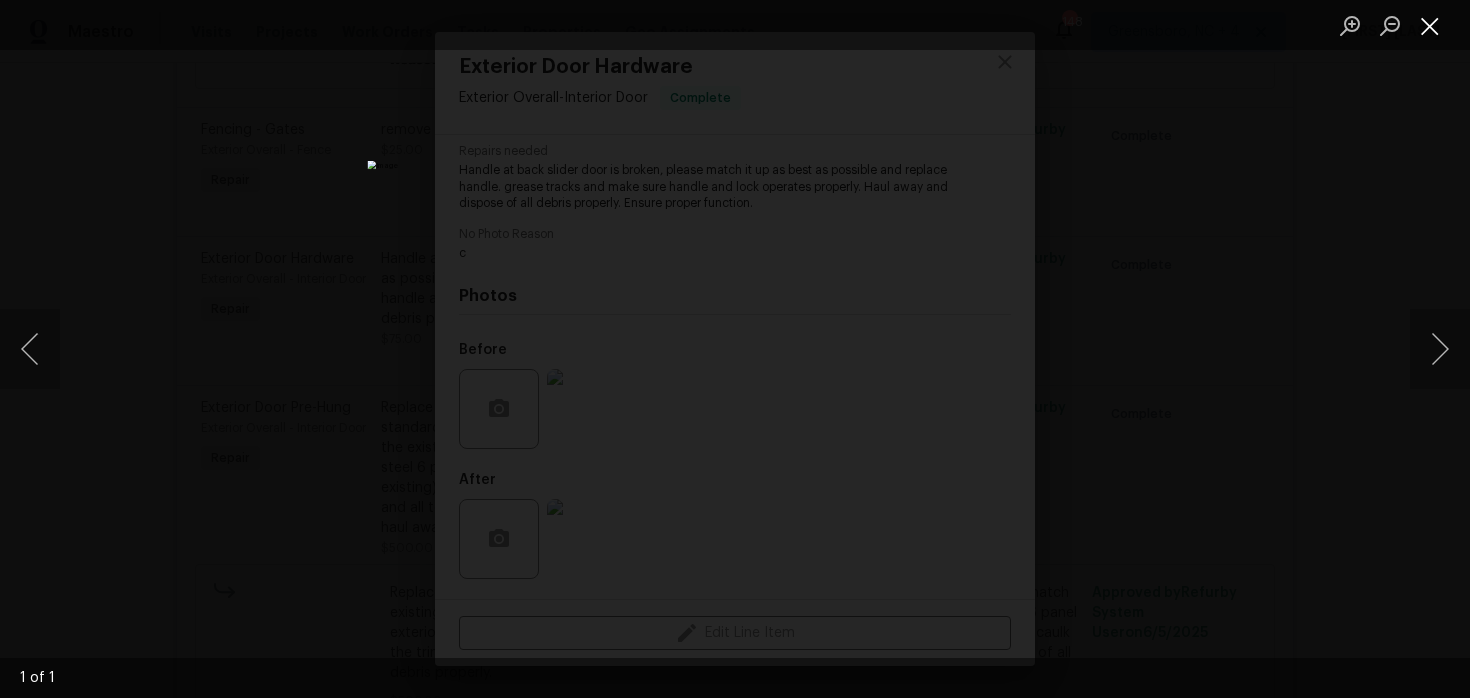 click at bounding box center [1430, 25] 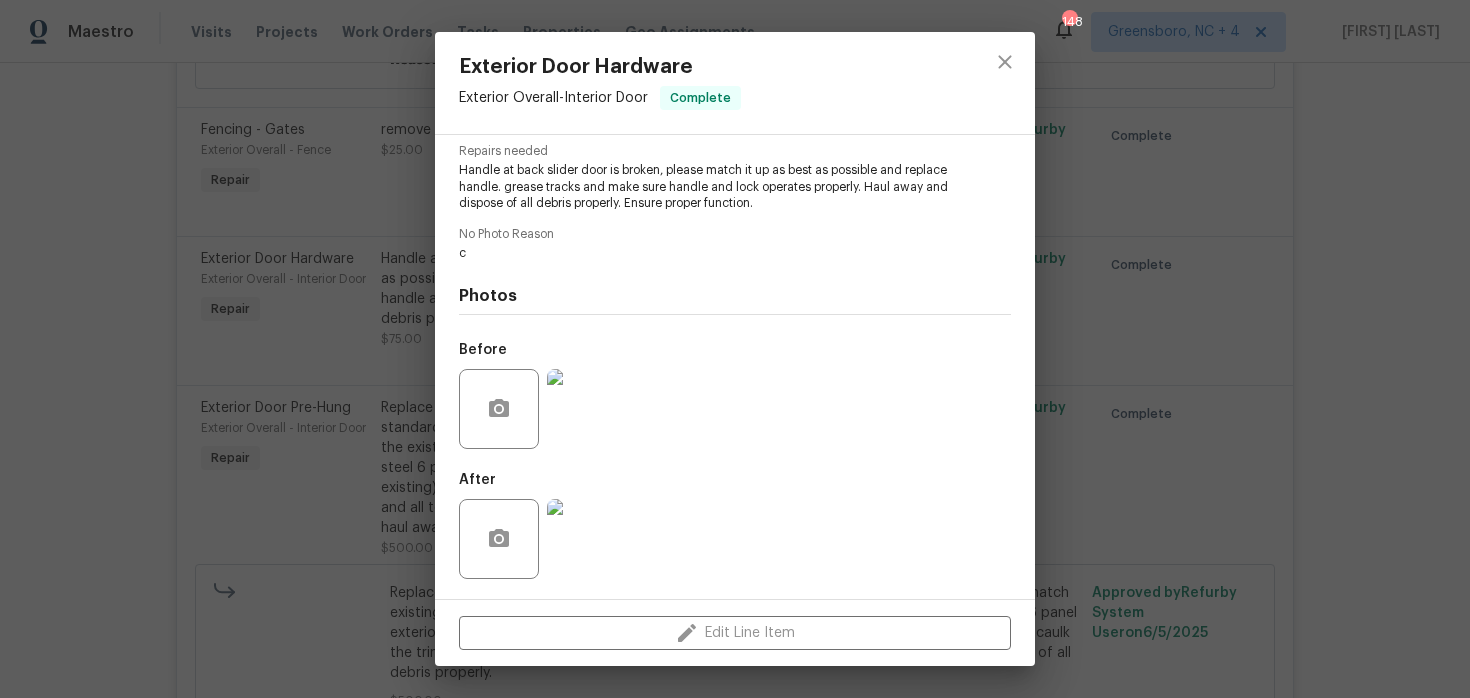 click on "Exterior Door Hardware Exterior Overall - Interior Door Complete Vendor [COMPANY] Account Category Repairs Cost [PRICE] x 1 count [PRICE] Labor [PRICE] Total [PRICE] Repairs needed Handle at back slider door is broken, please match it up as best as possible and replace handle. grease tracks and make sure handle and lock operates properly. Haul away and dispose of all debris properly. Ensure proper function. No Photo Reason c Photos Before After Edit Line Item" at bounding box center (735, 349) 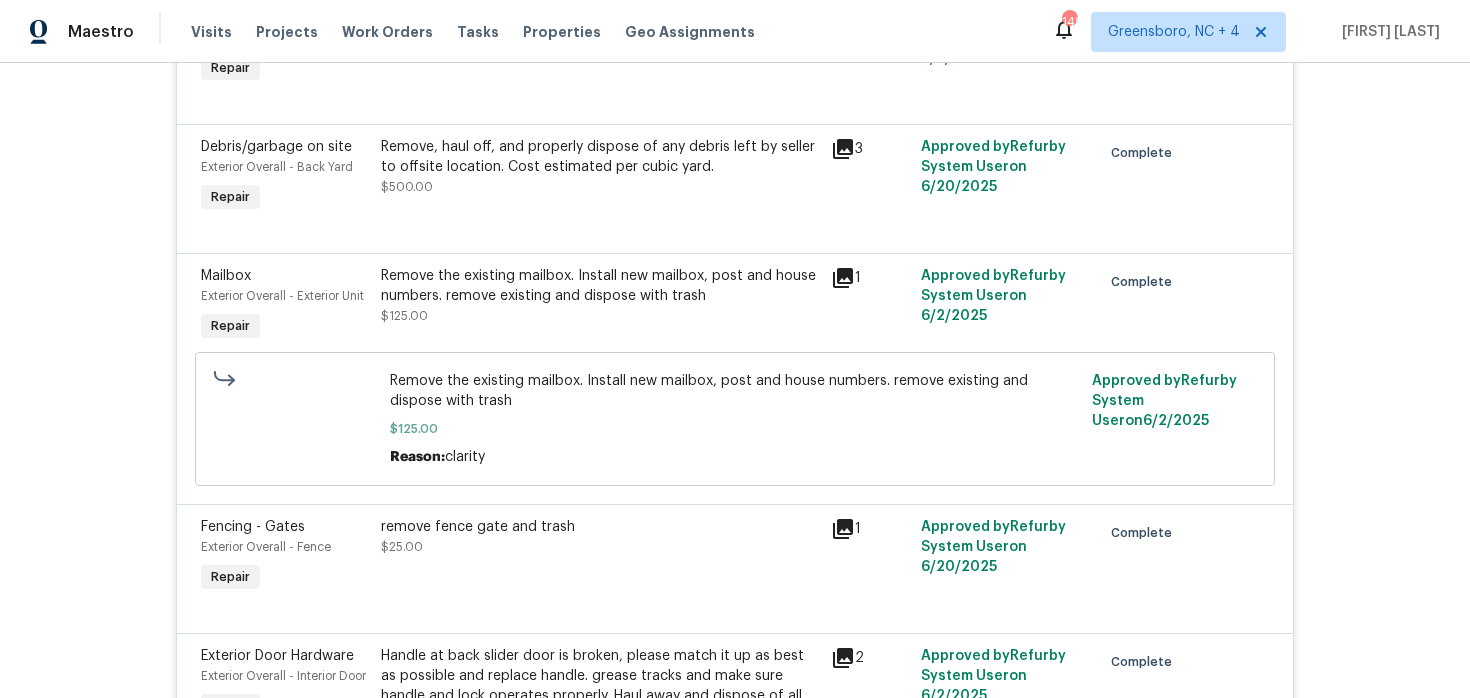 scroll, scrollTop: 1625, scrollLeft: 0, axis: vertical 